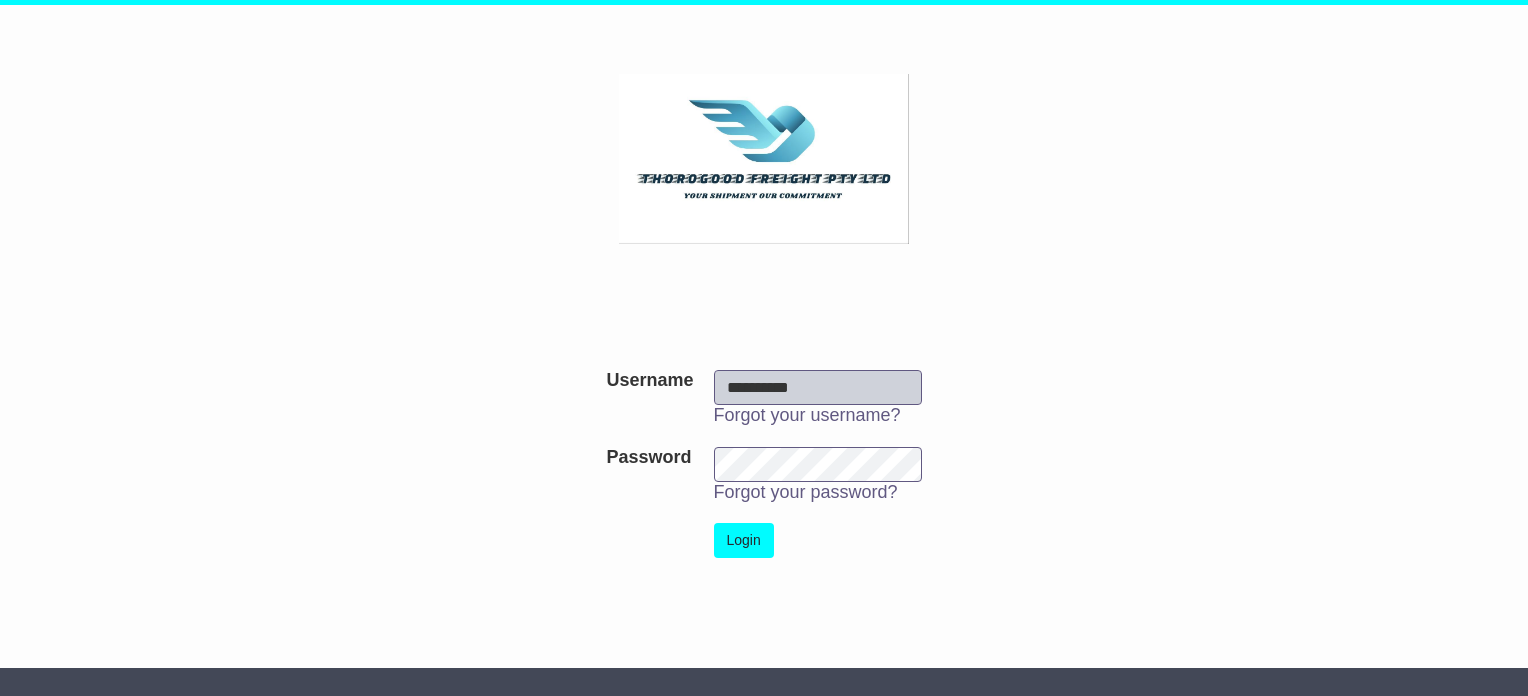 scroll, scrollTop: 0, scrollLeft: 0, axis: both 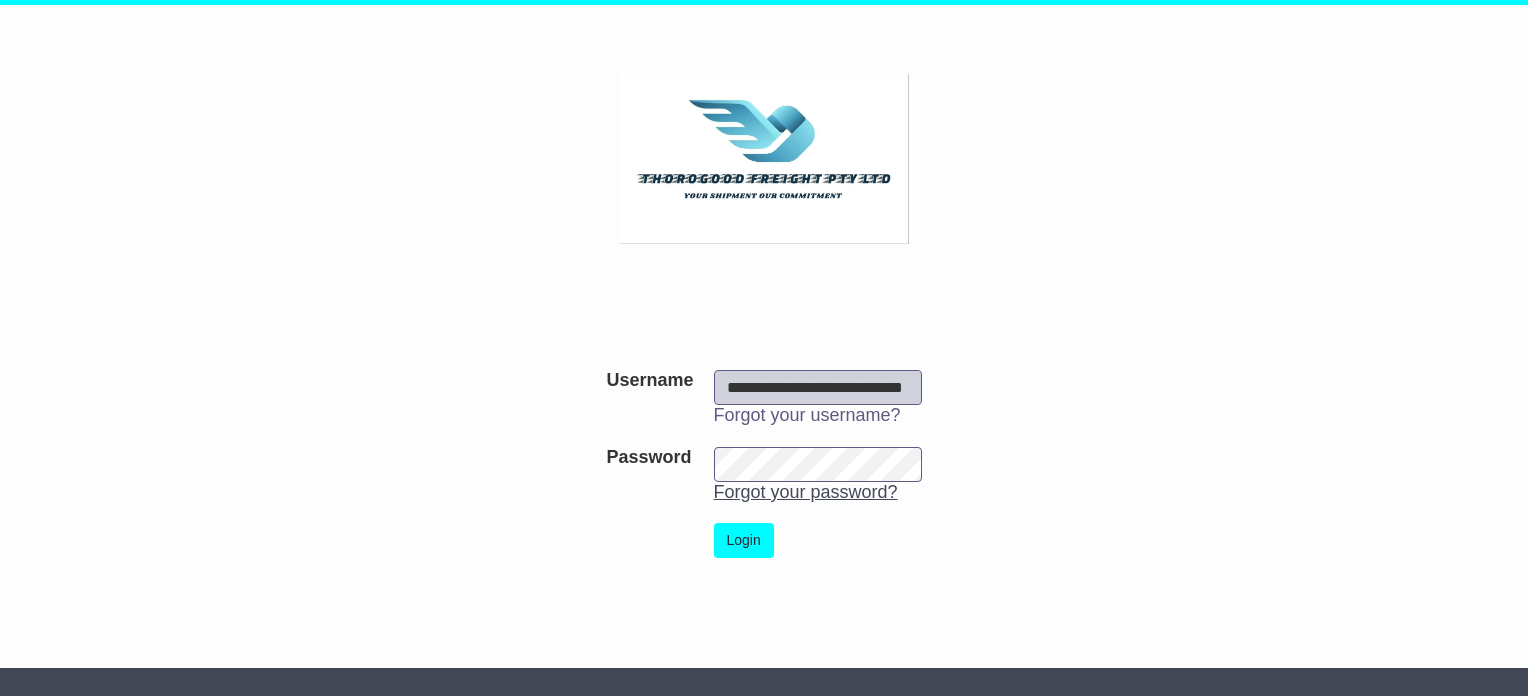 type on "**********" 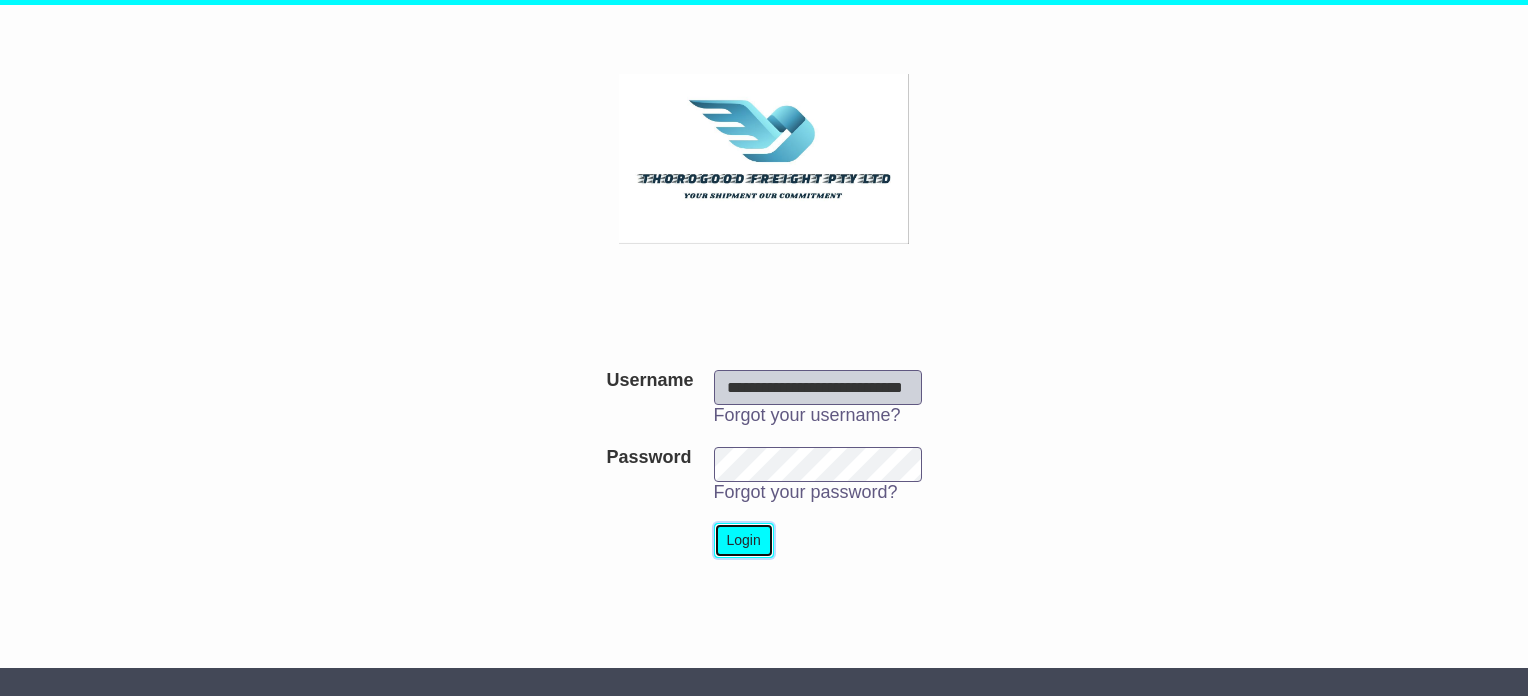 click on "Login" at bounding box center [744, 540] 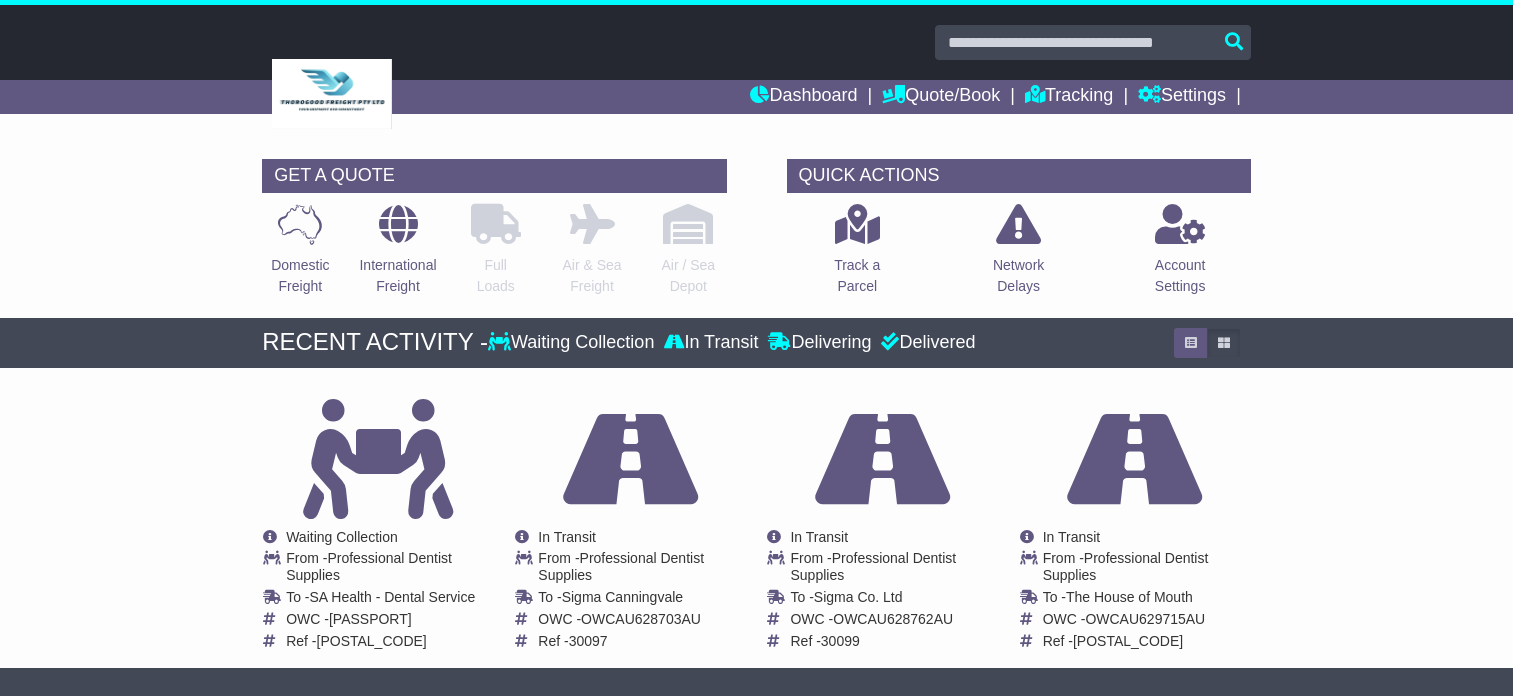 scroll, scrollTop: 0, scrollLeft: 0, axis: both 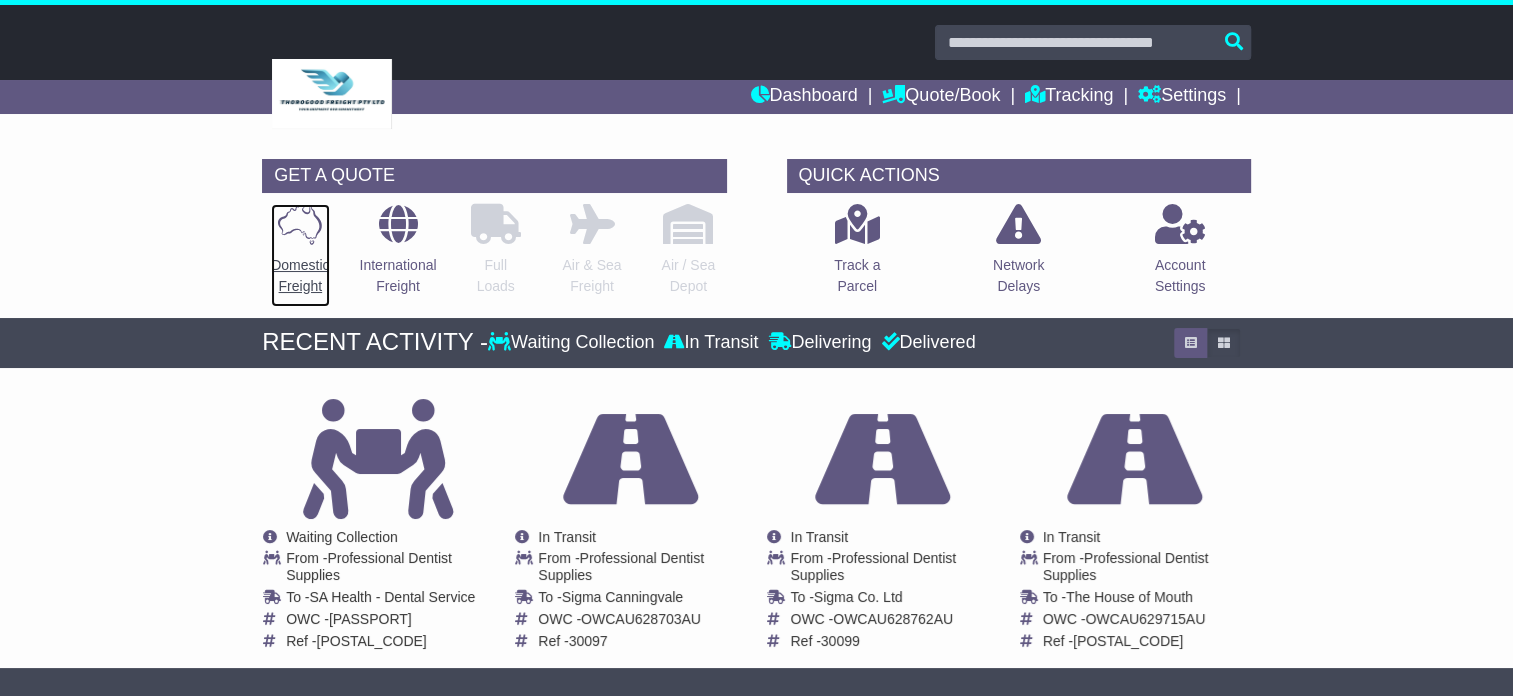 click on "Domestic Freight" at bounding box center (300, 276) 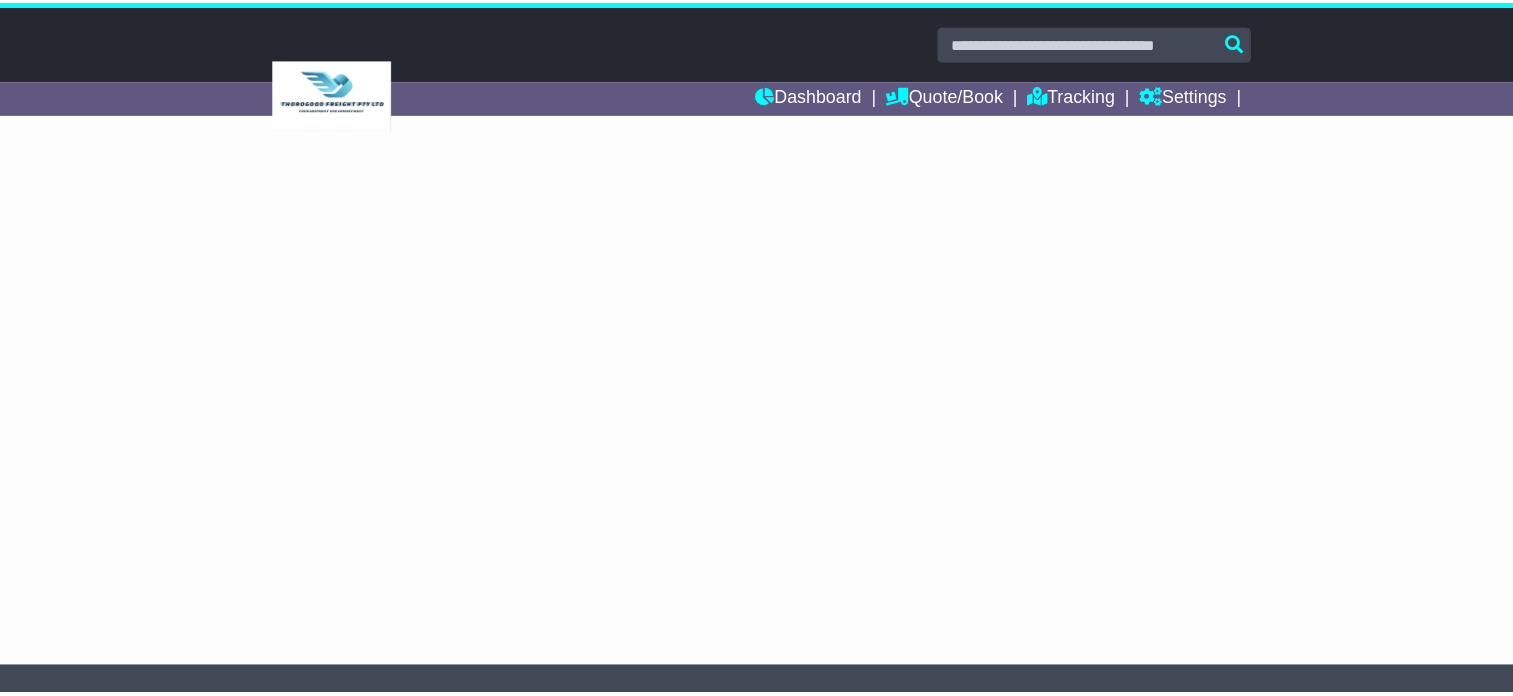scroll, scrollTop: 0, scrollLeft: 0, axis: both 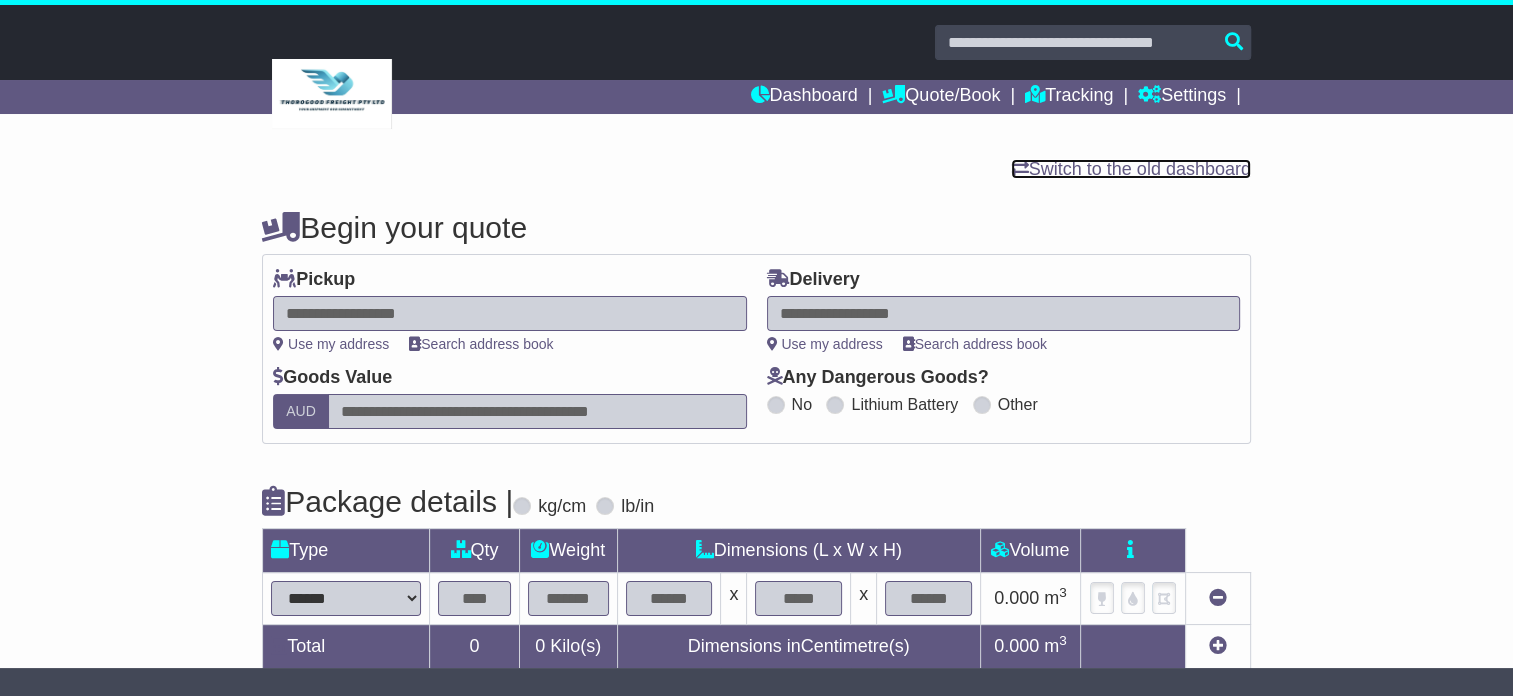 click on "Switch to the old dashboard" at bounding box center (1131, 169) 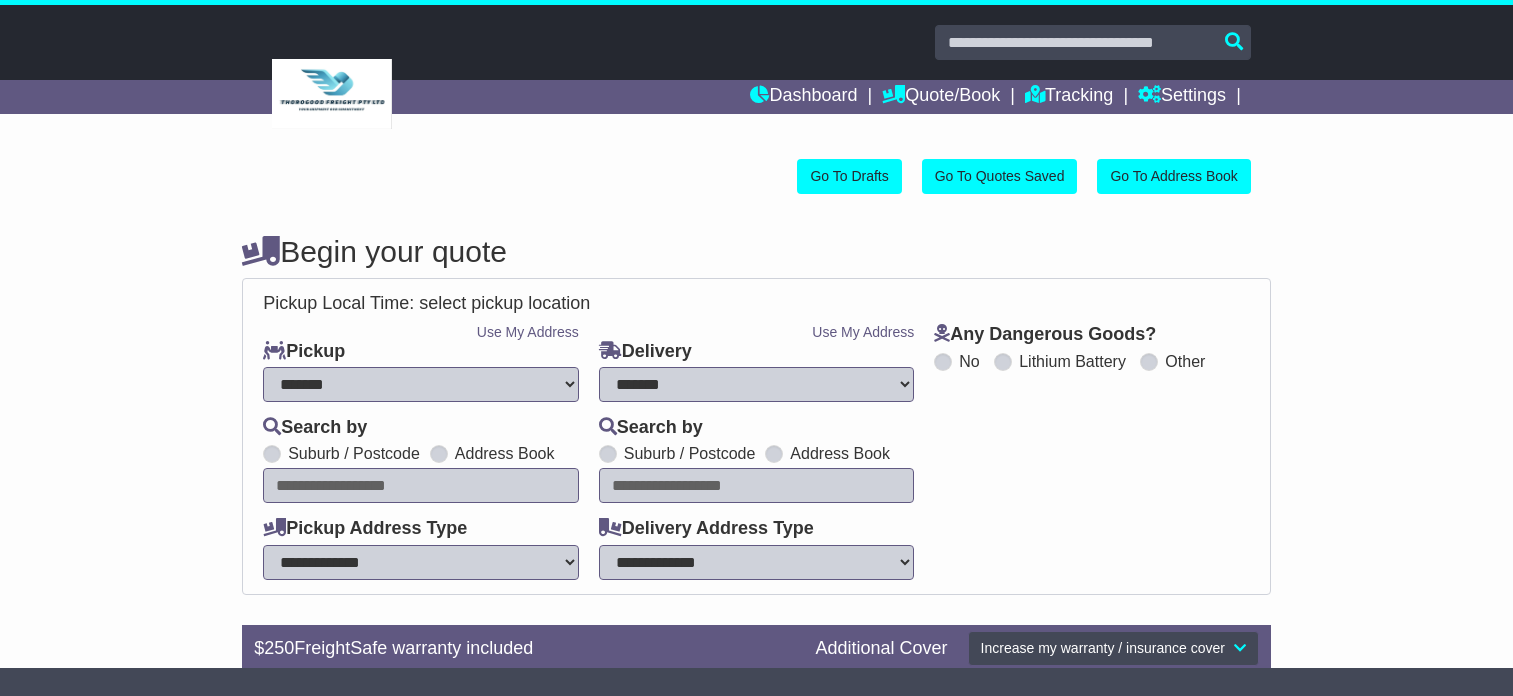 select on "**" 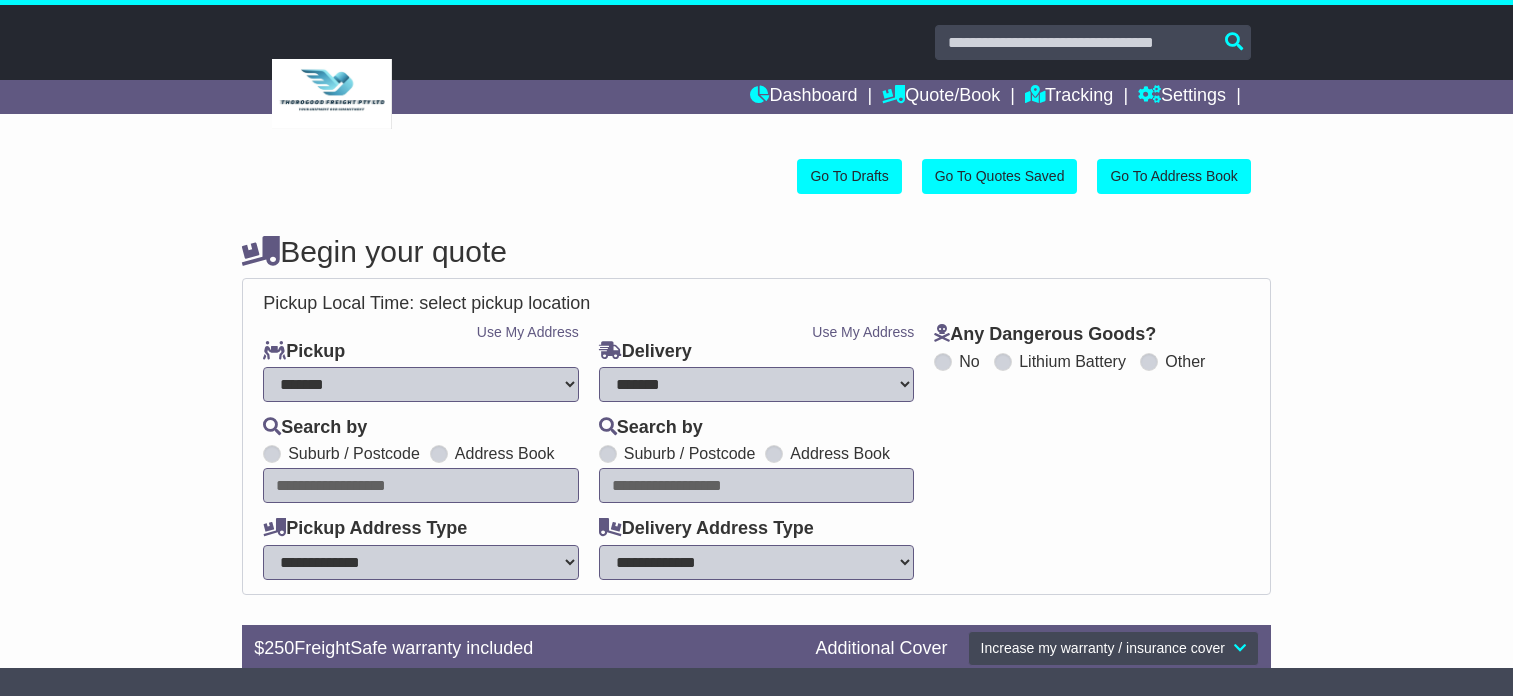 scroll, scrollTop: 0, scrollLeft: 0, axis: both 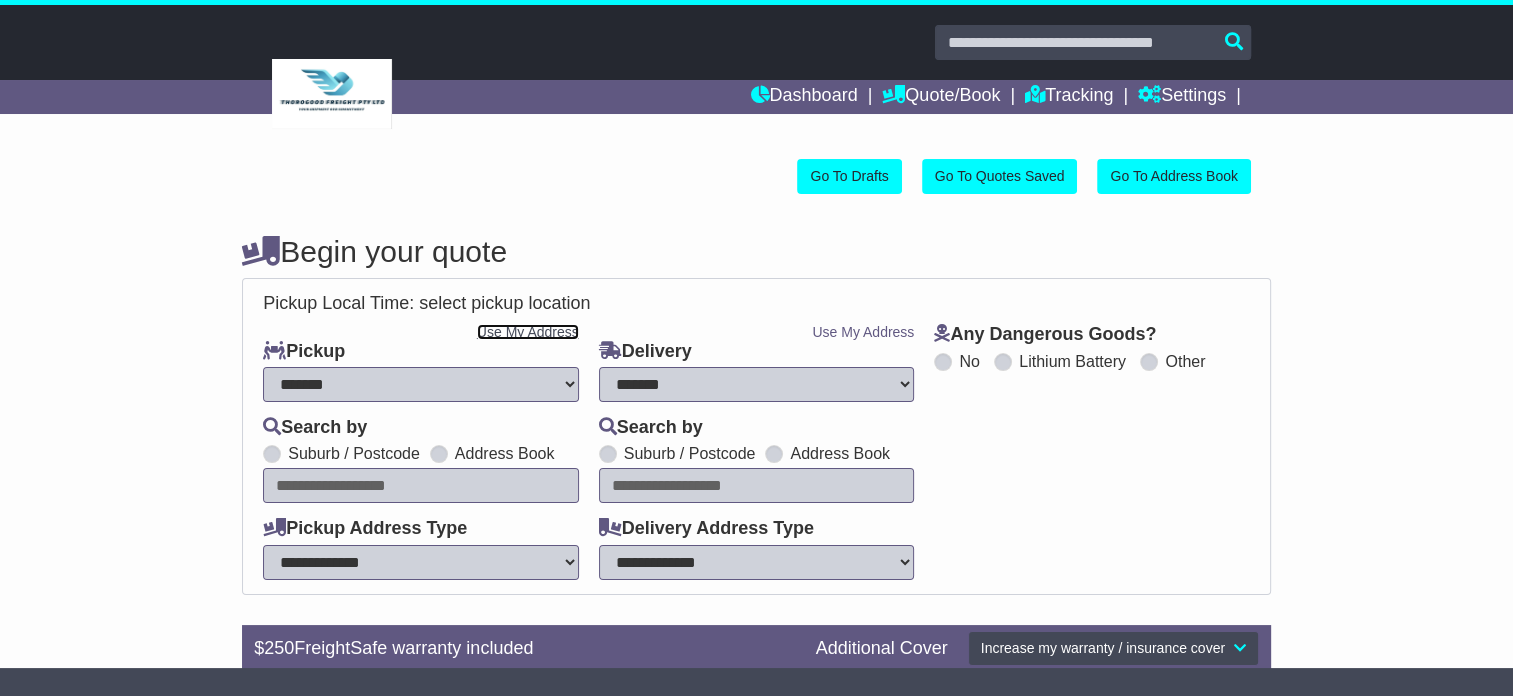 click on "Use My Address" at bounding box center (528, 332) 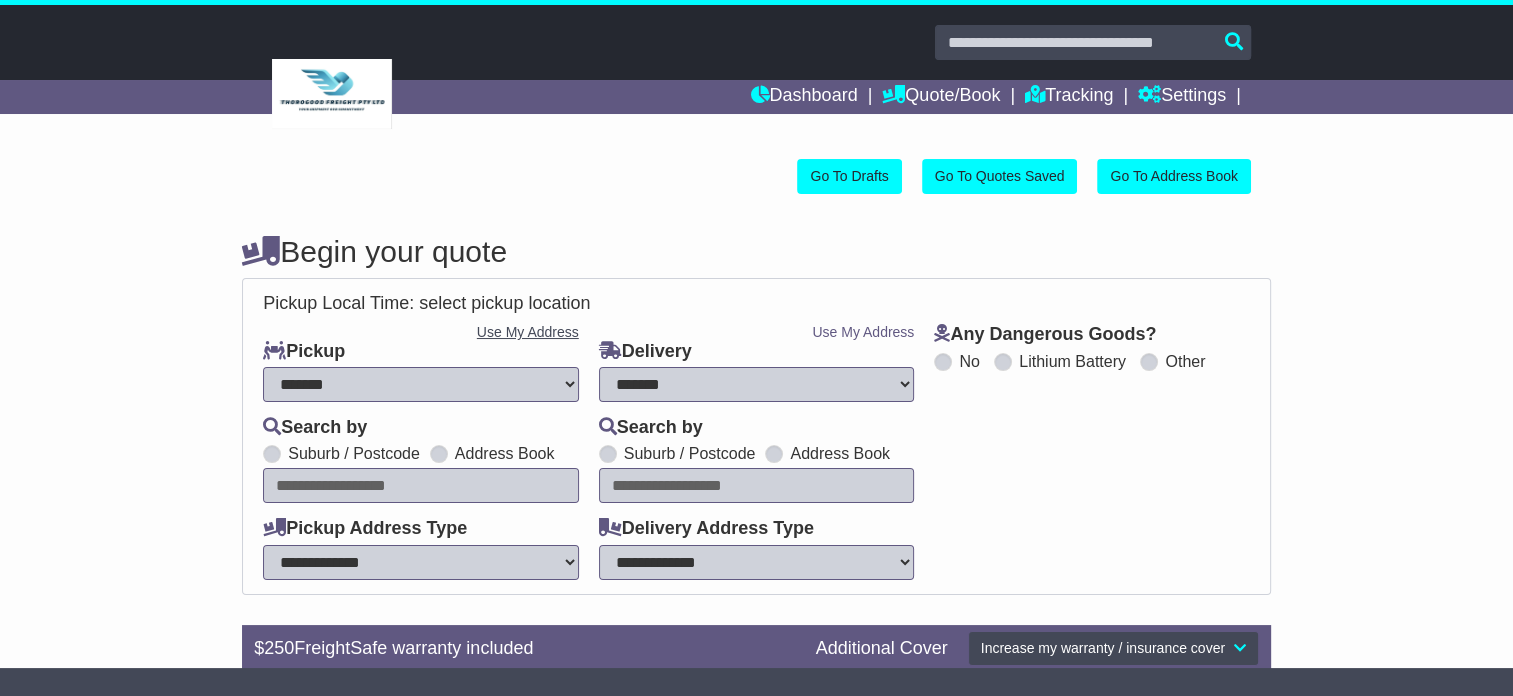 type on "**********" 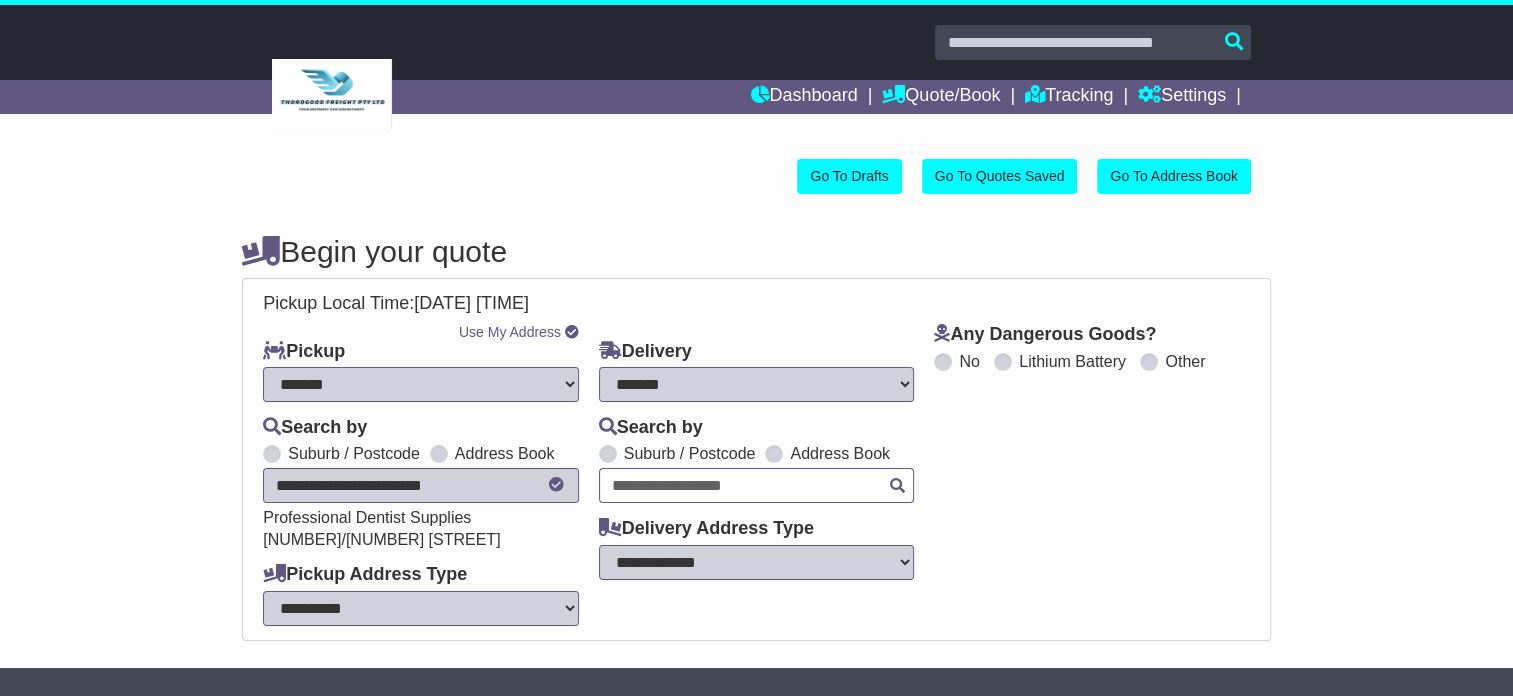 click at bounding box center (757, 485) 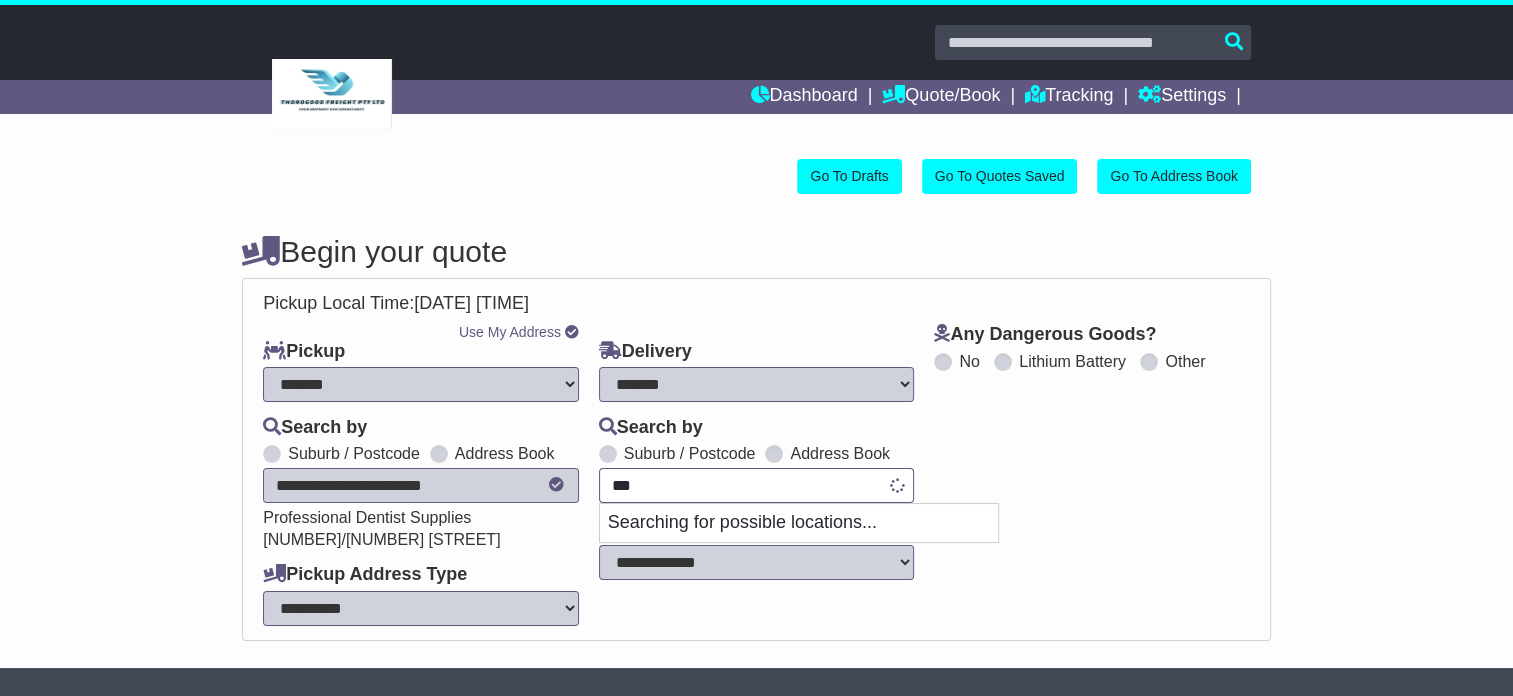 type on "****" 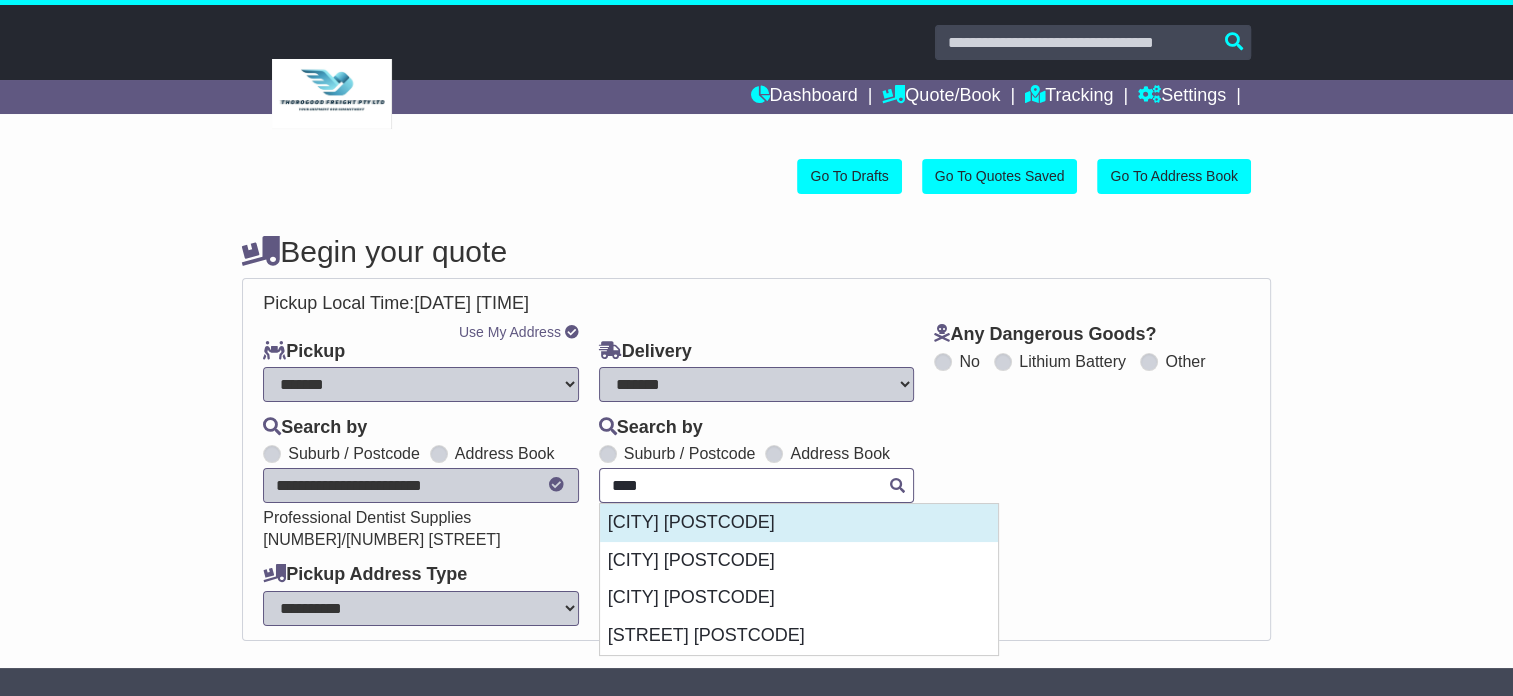 click on "BRIGHTON 3186" at bounding box center (799, 523) 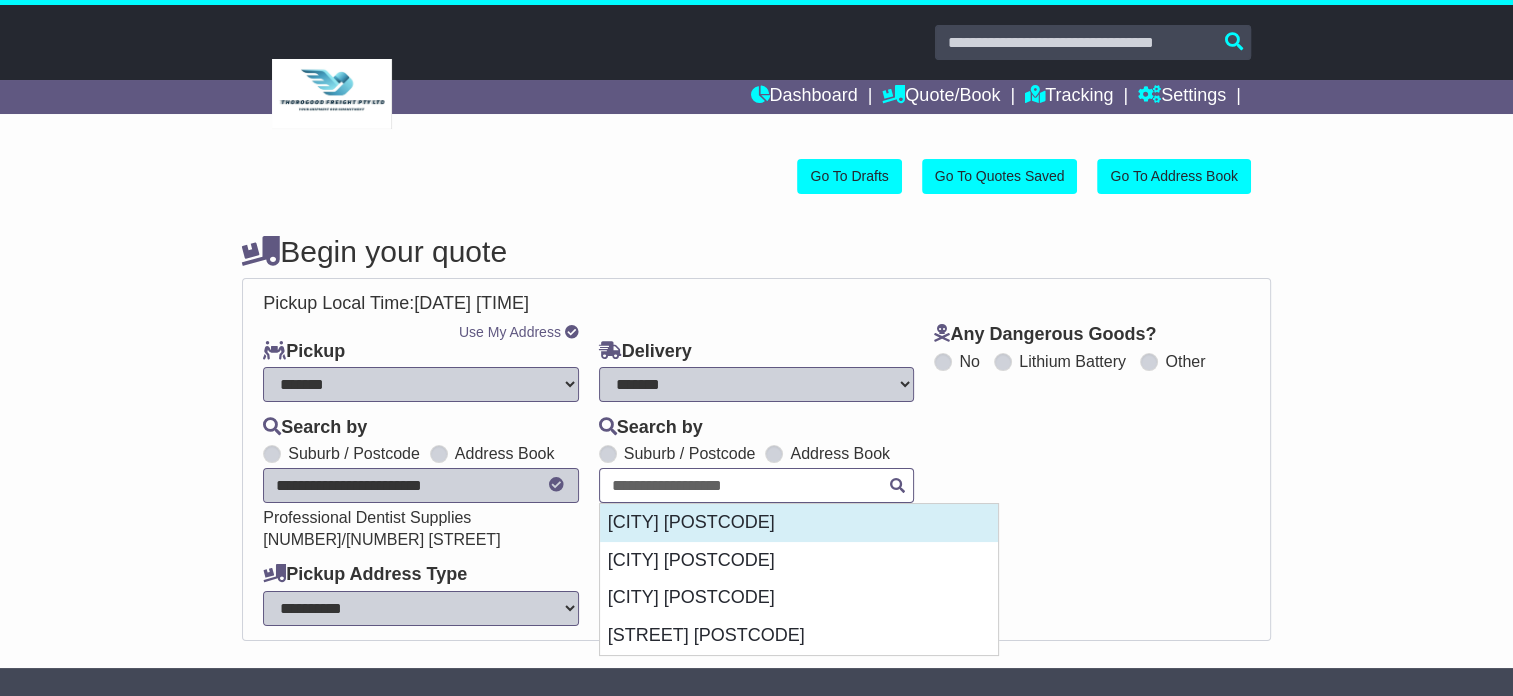 select 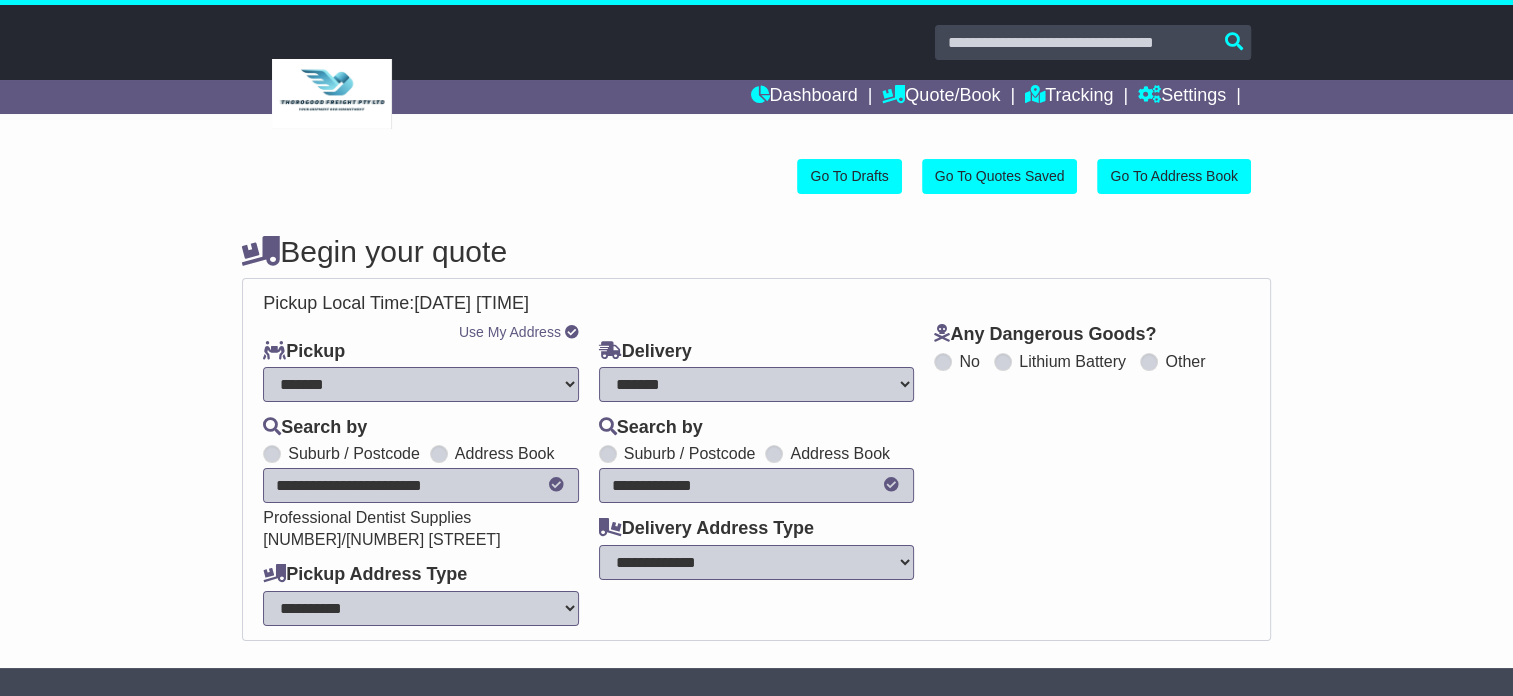 type on "**********" 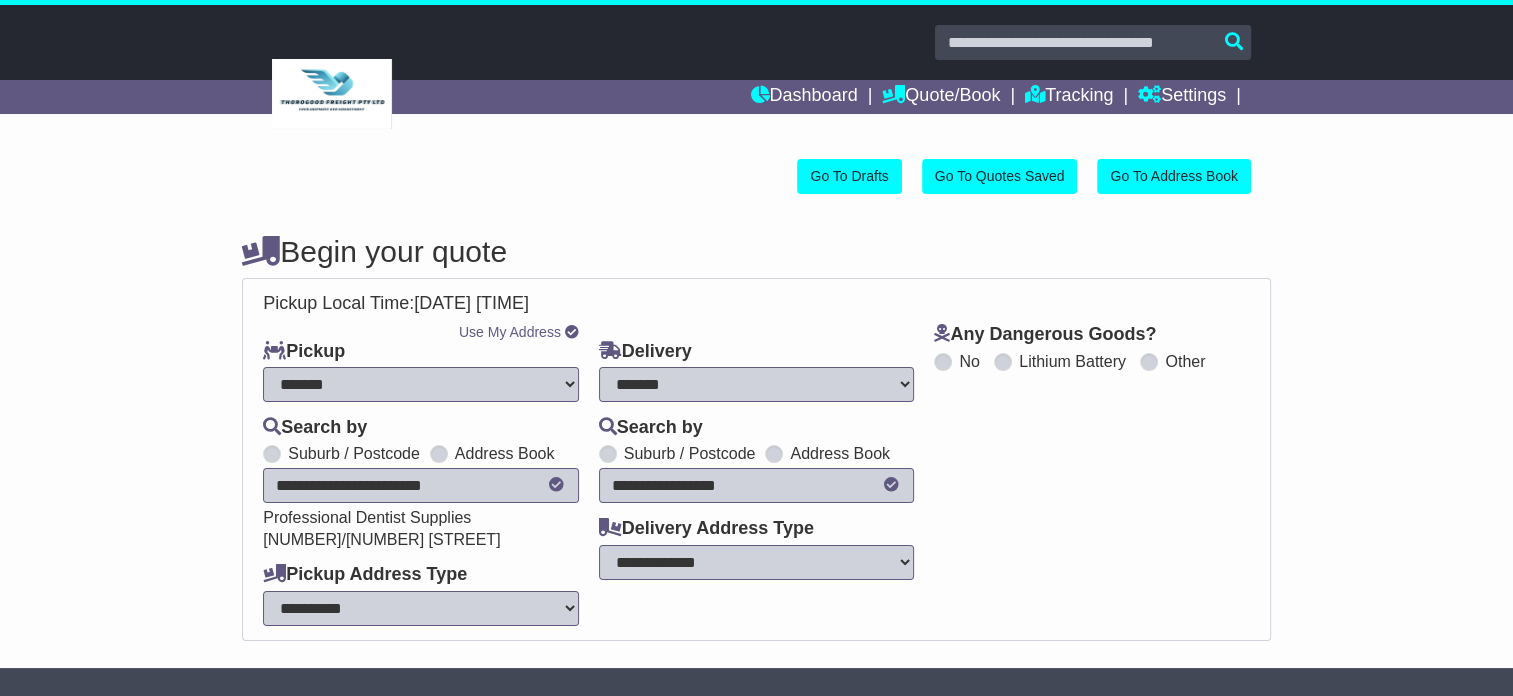 click on "**********" at bounding box center (757, 562) 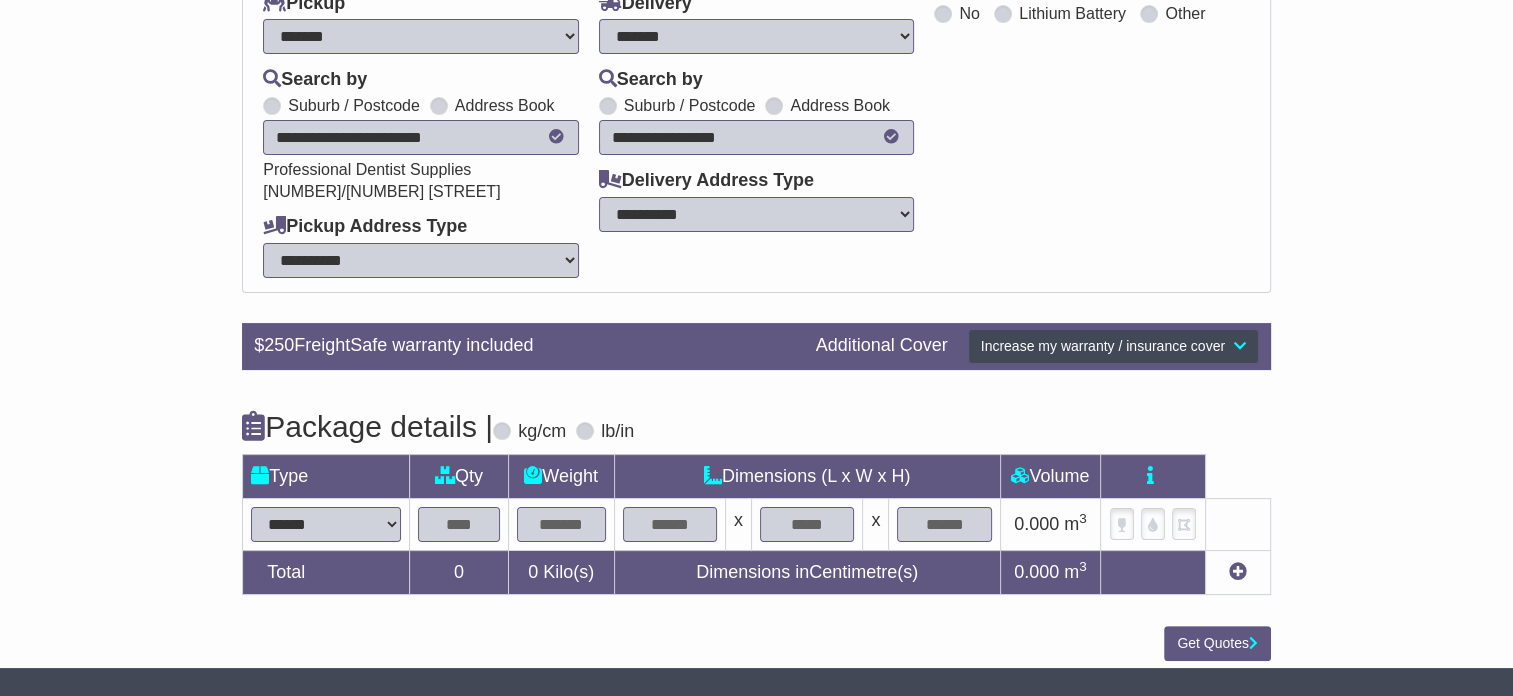 scroll, scrollTop: 360, scrollLeft: 0, axis: vertical 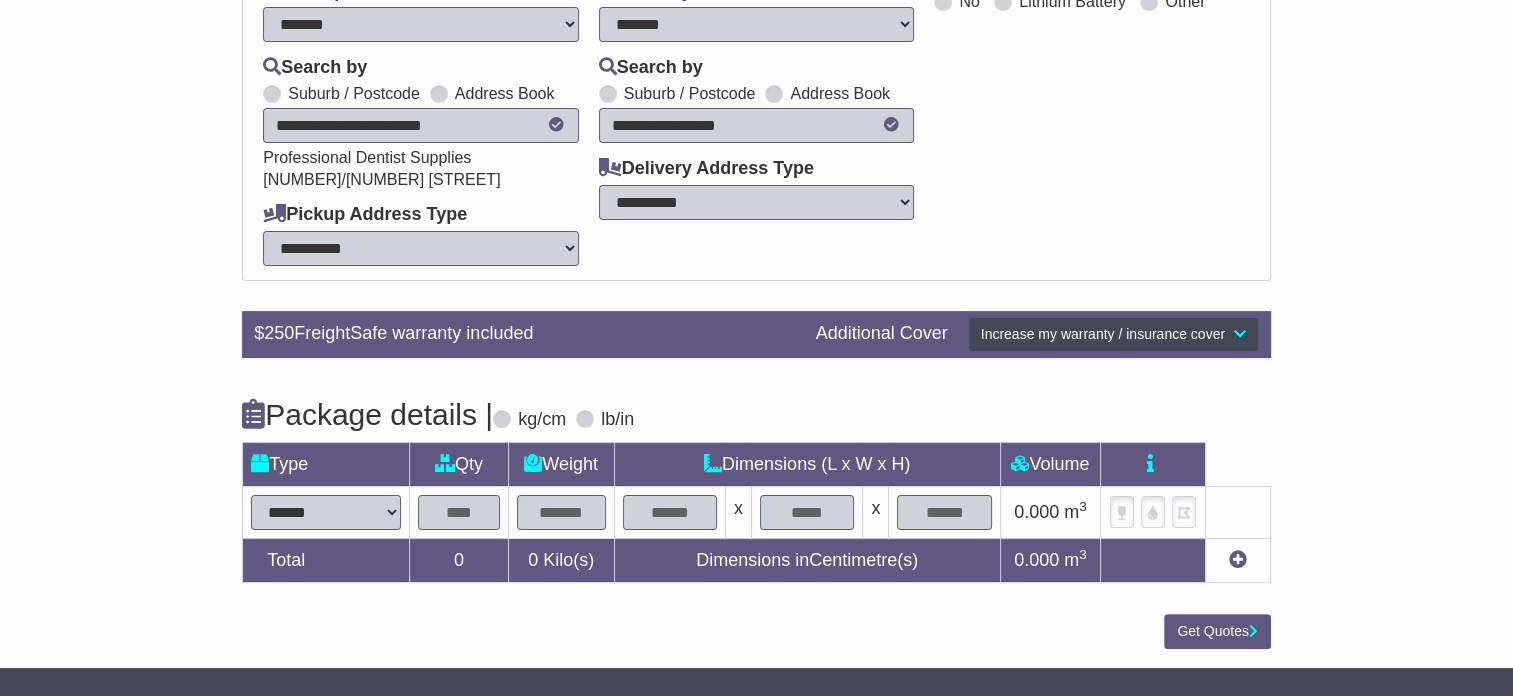 click on "****** ****** *** ******** ***** **** **** ****** *** *******" at bounding box center (326, 512) 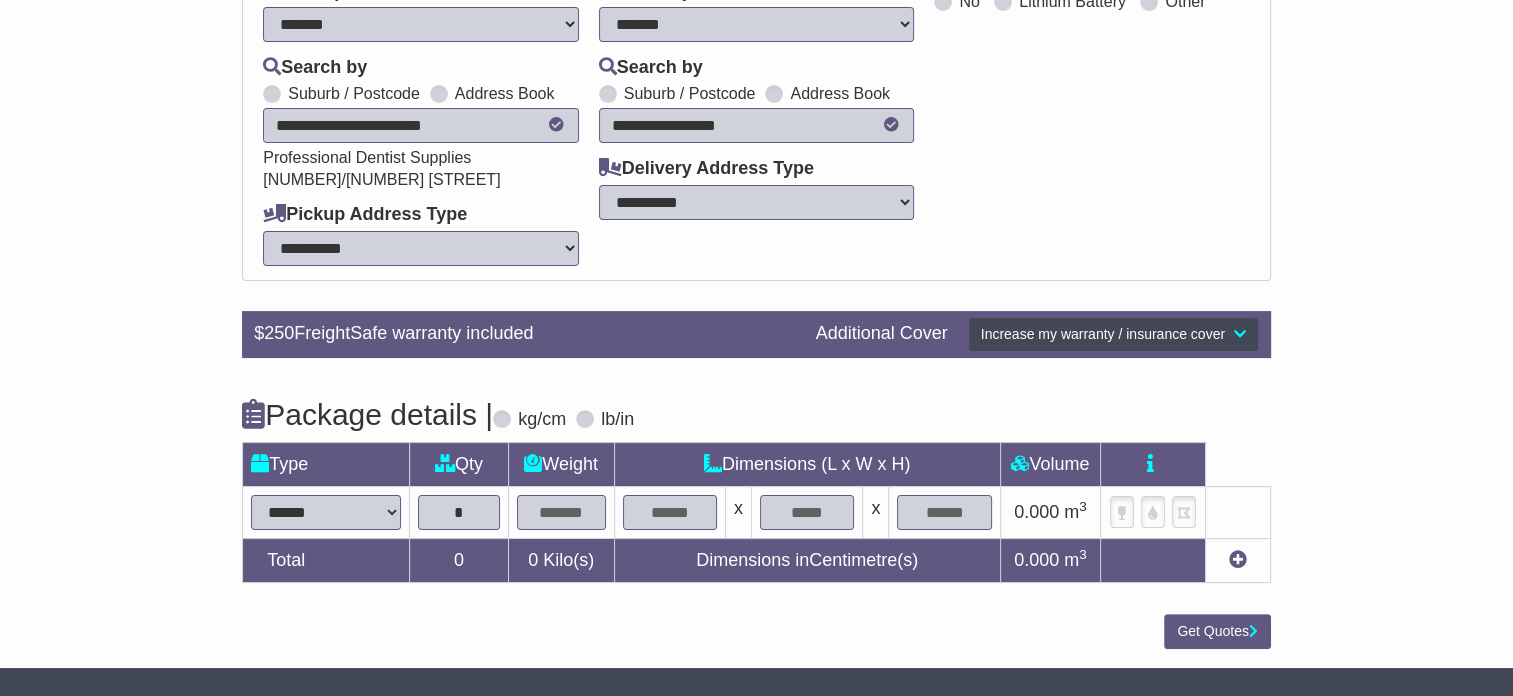 type on "*" 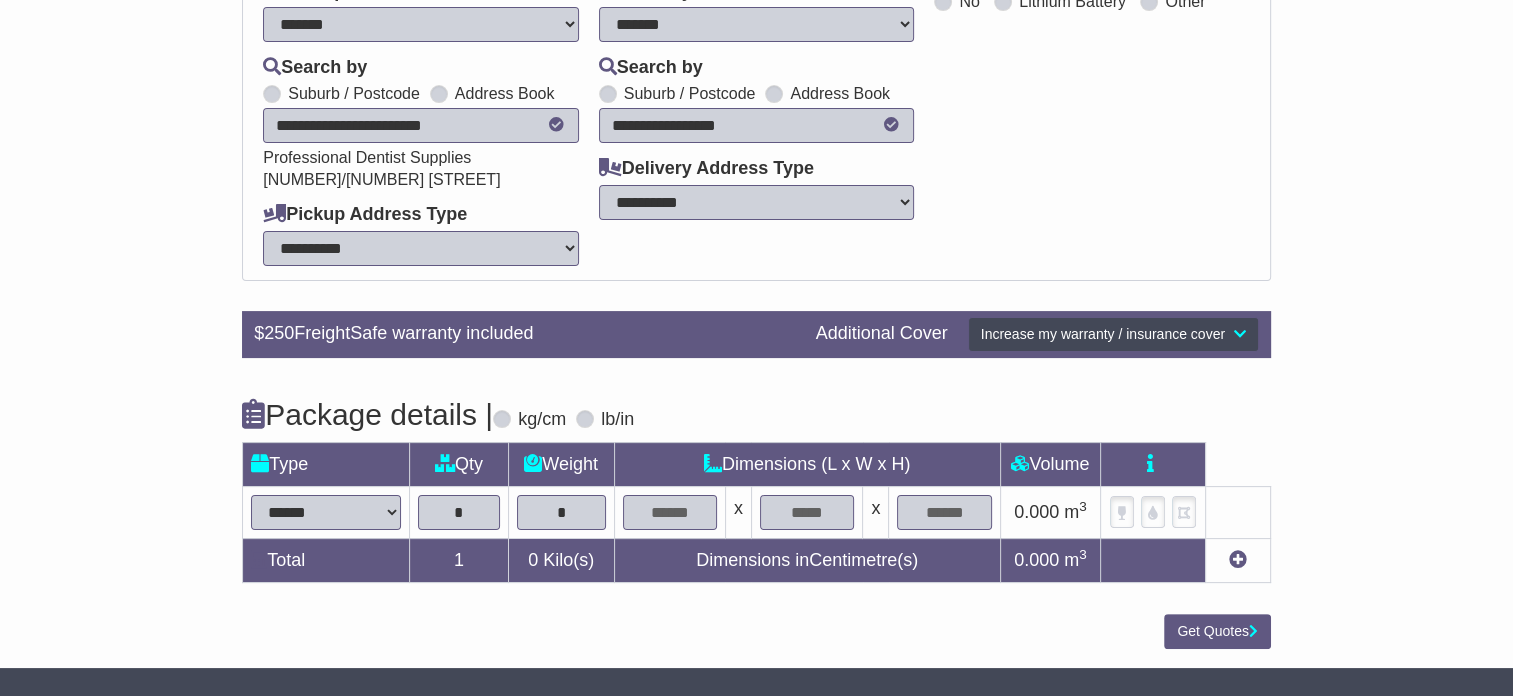 type on "*" 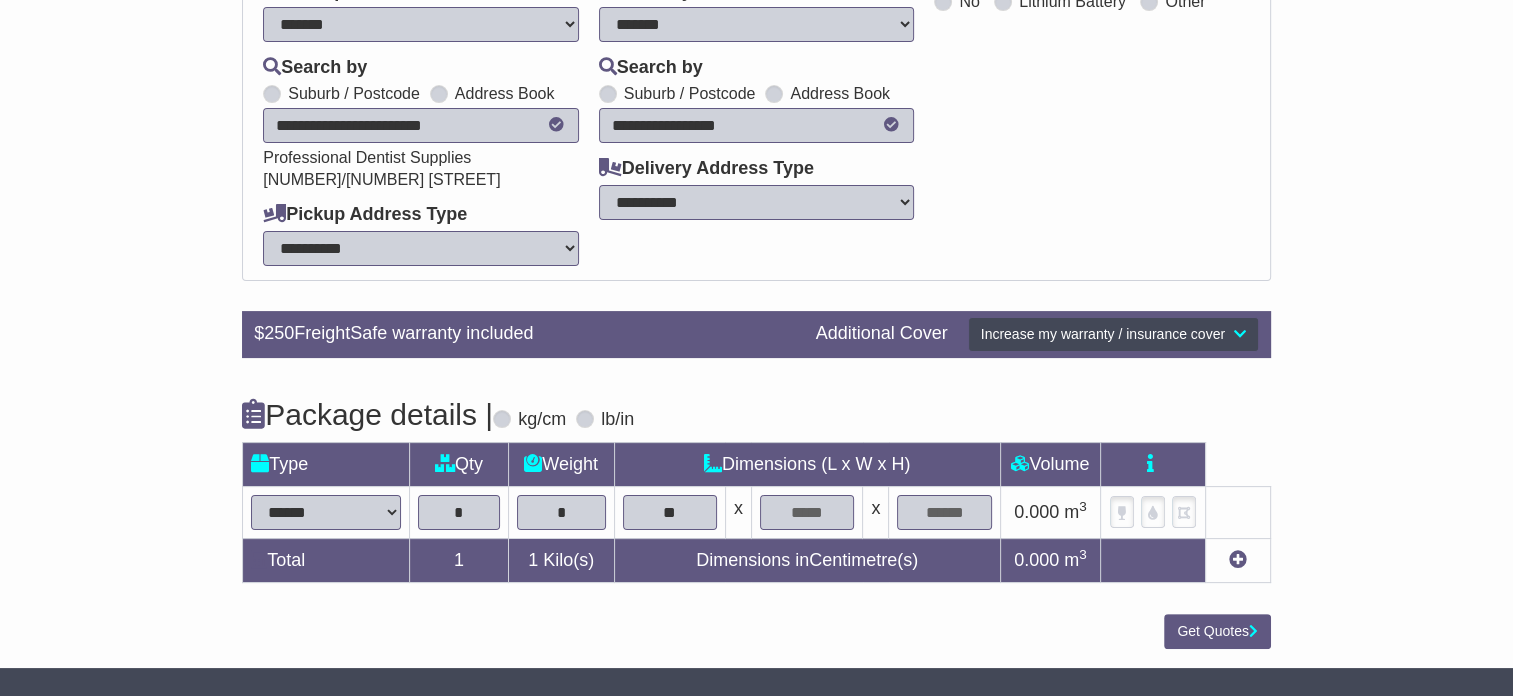 type on "**" 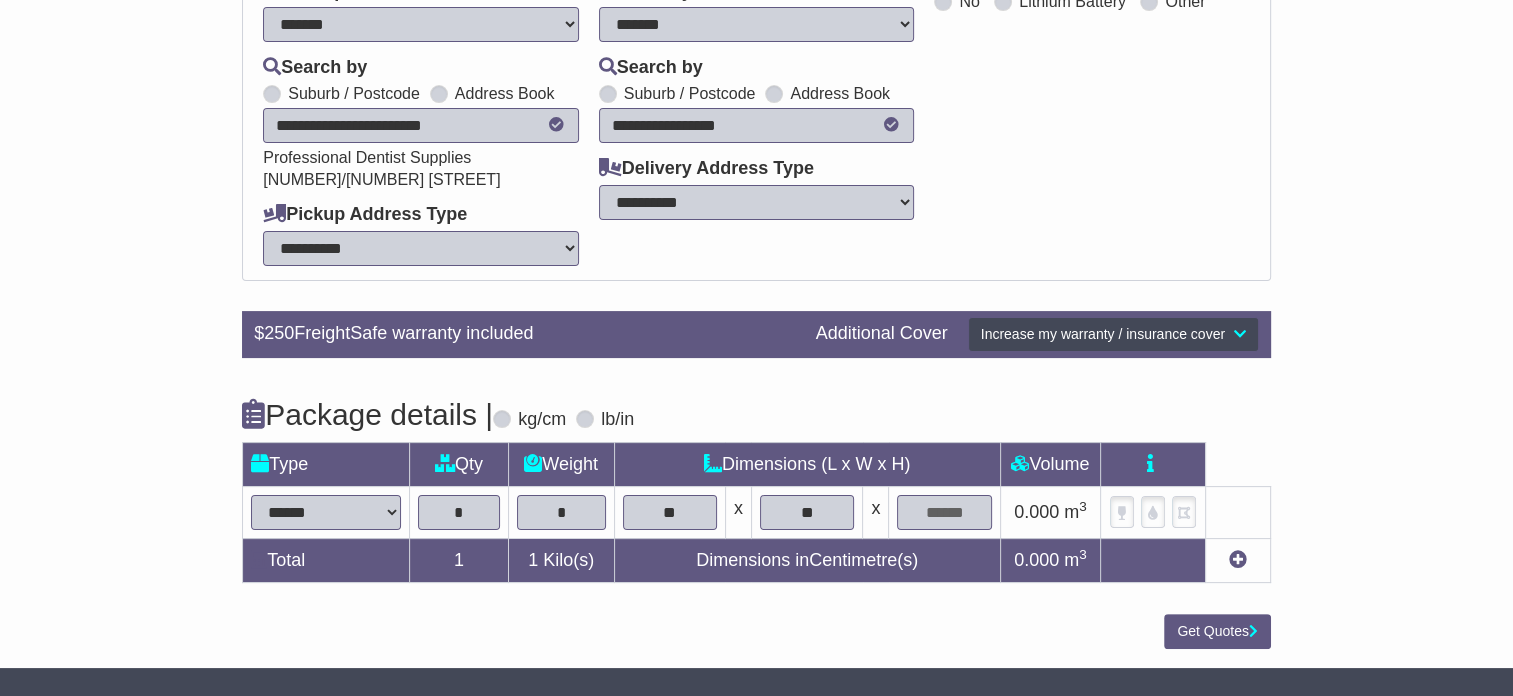 type on "**" 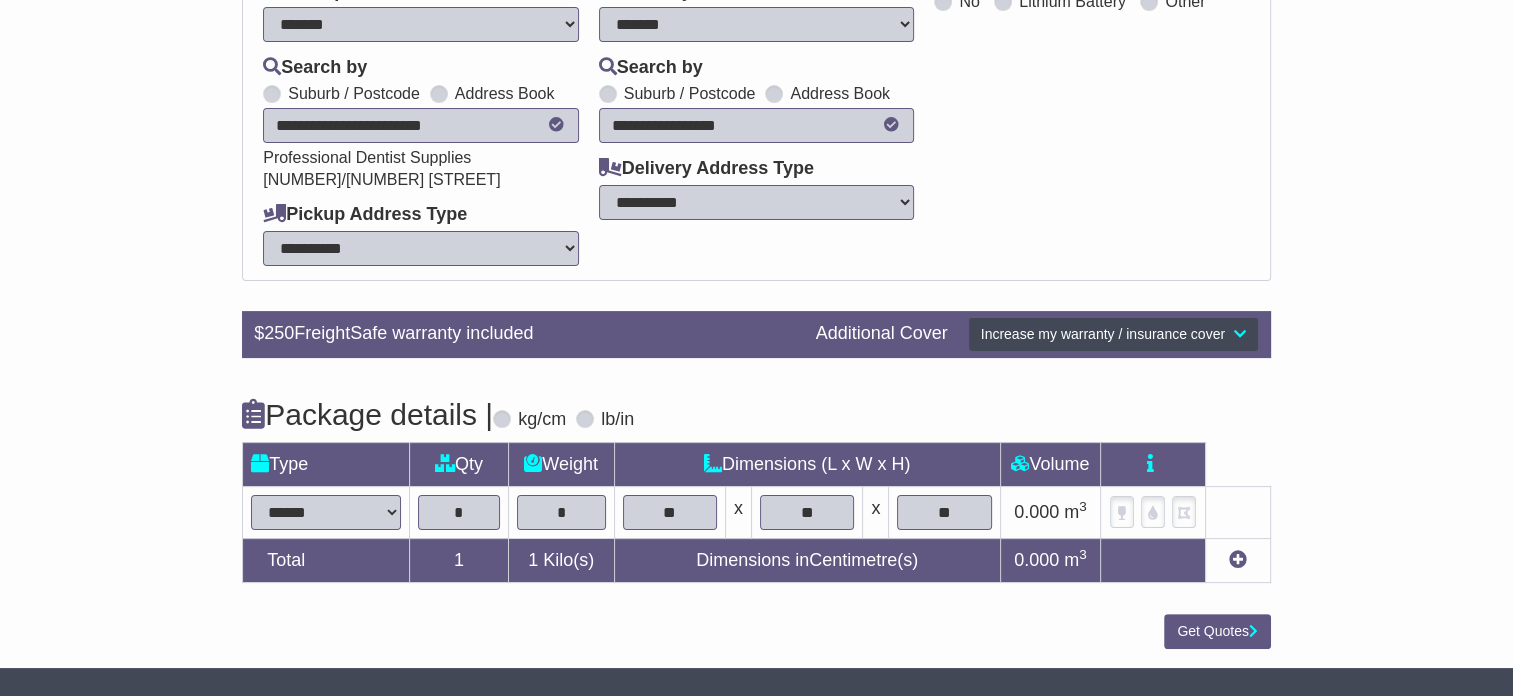 type on "**" 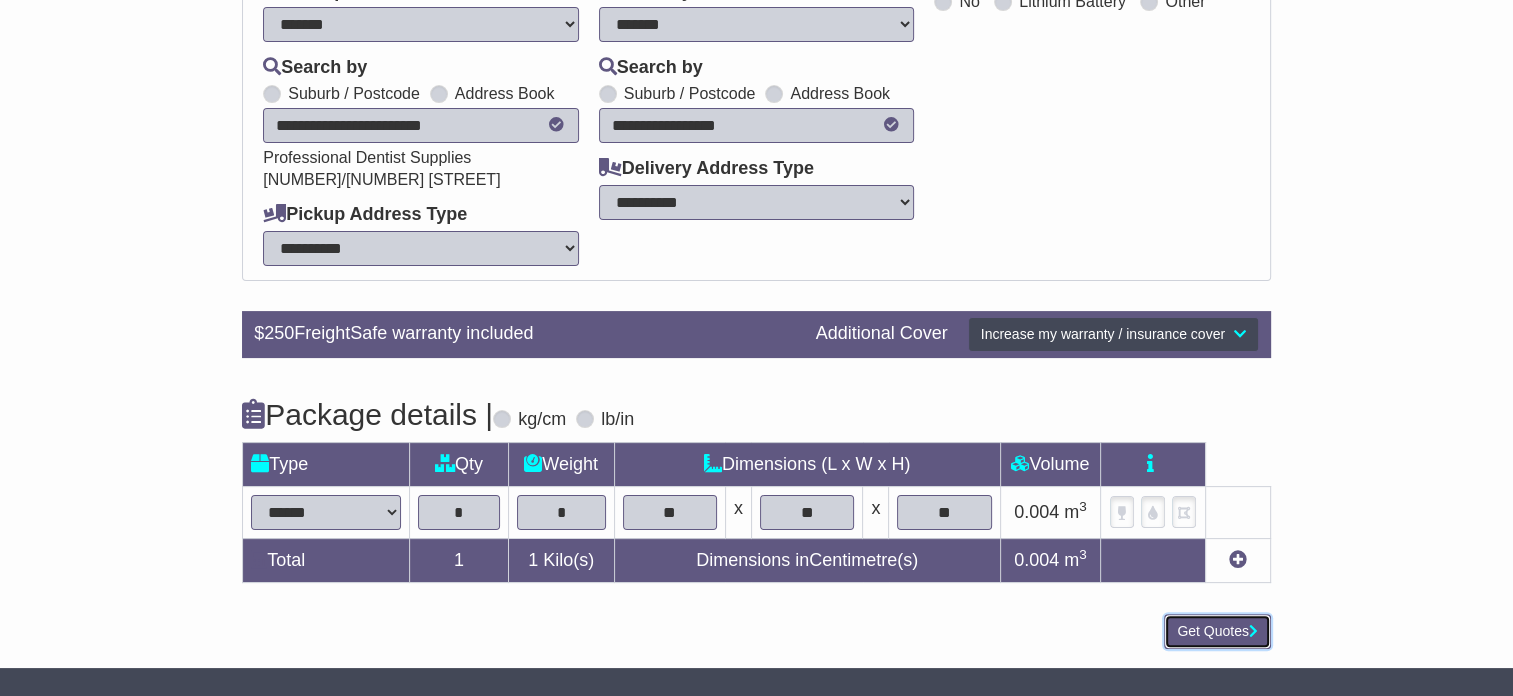 type 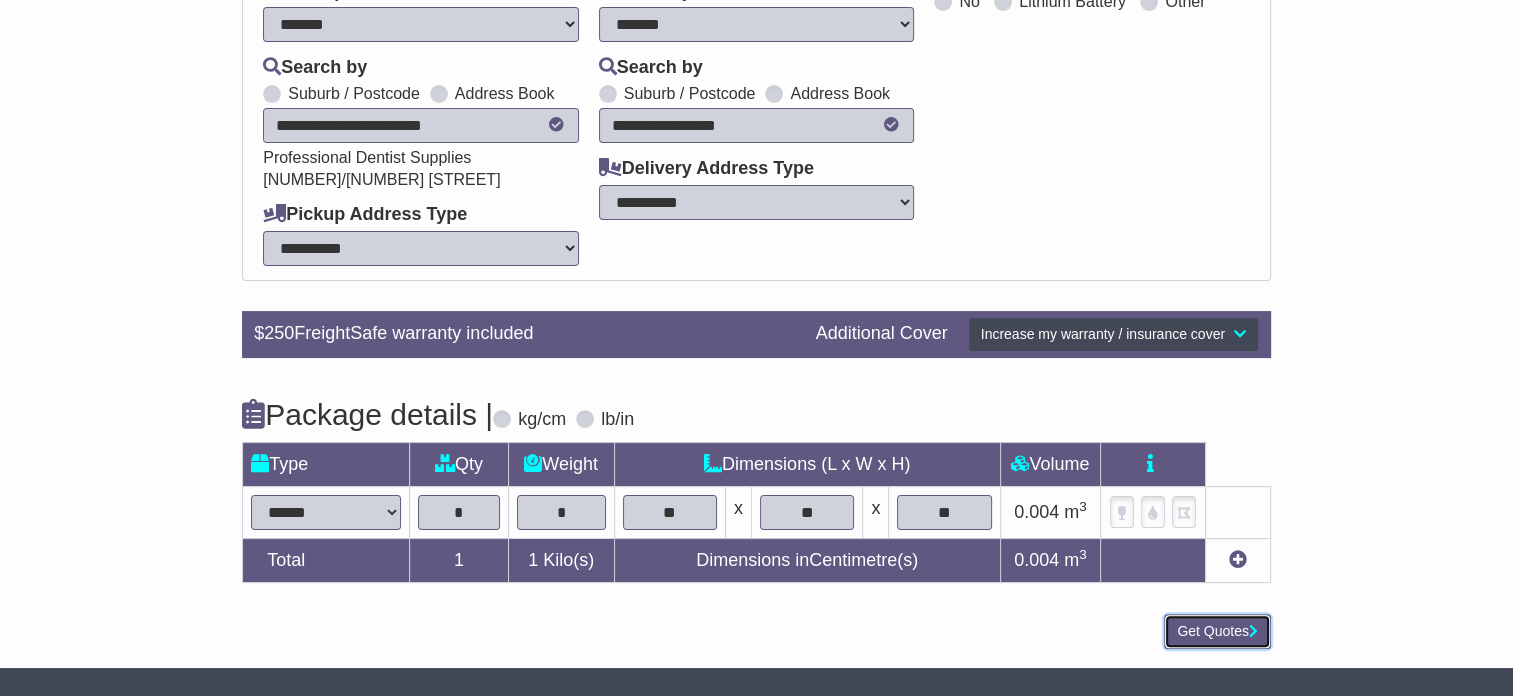 click on "Get Quotes" at bounding box center [1217, 631] 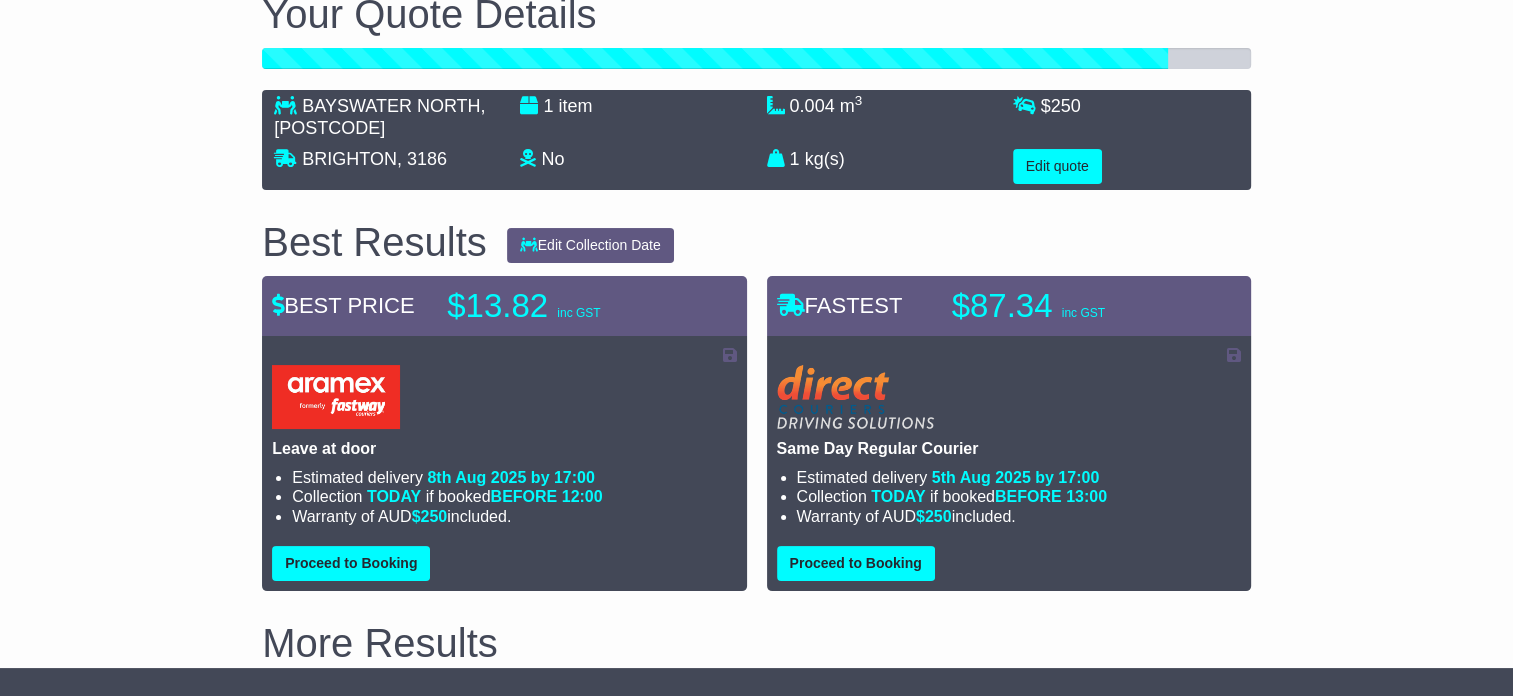 scroll, scrollTop: 200, scrollLeft: 0, axis: vertical 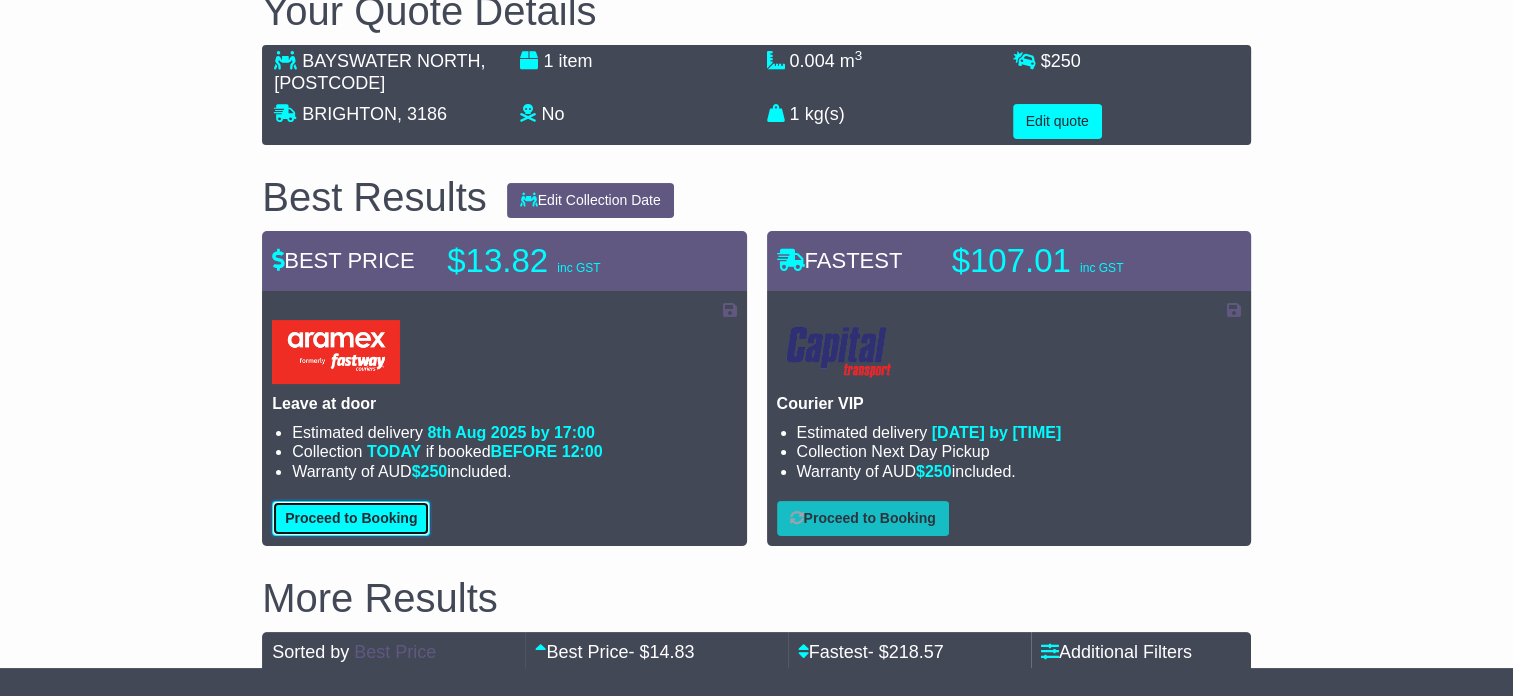 click on "Proceed to Booking" at bounding box center [351, 518] 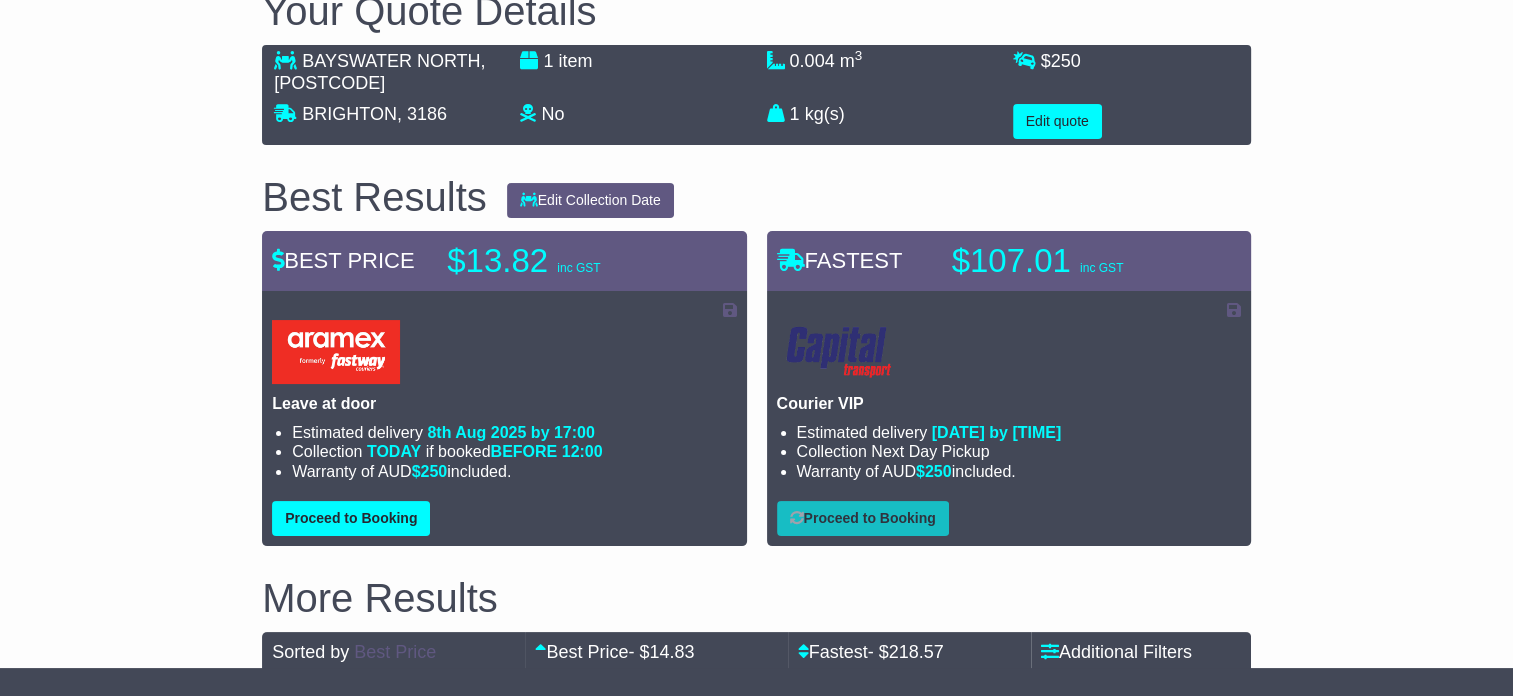 select on "****" 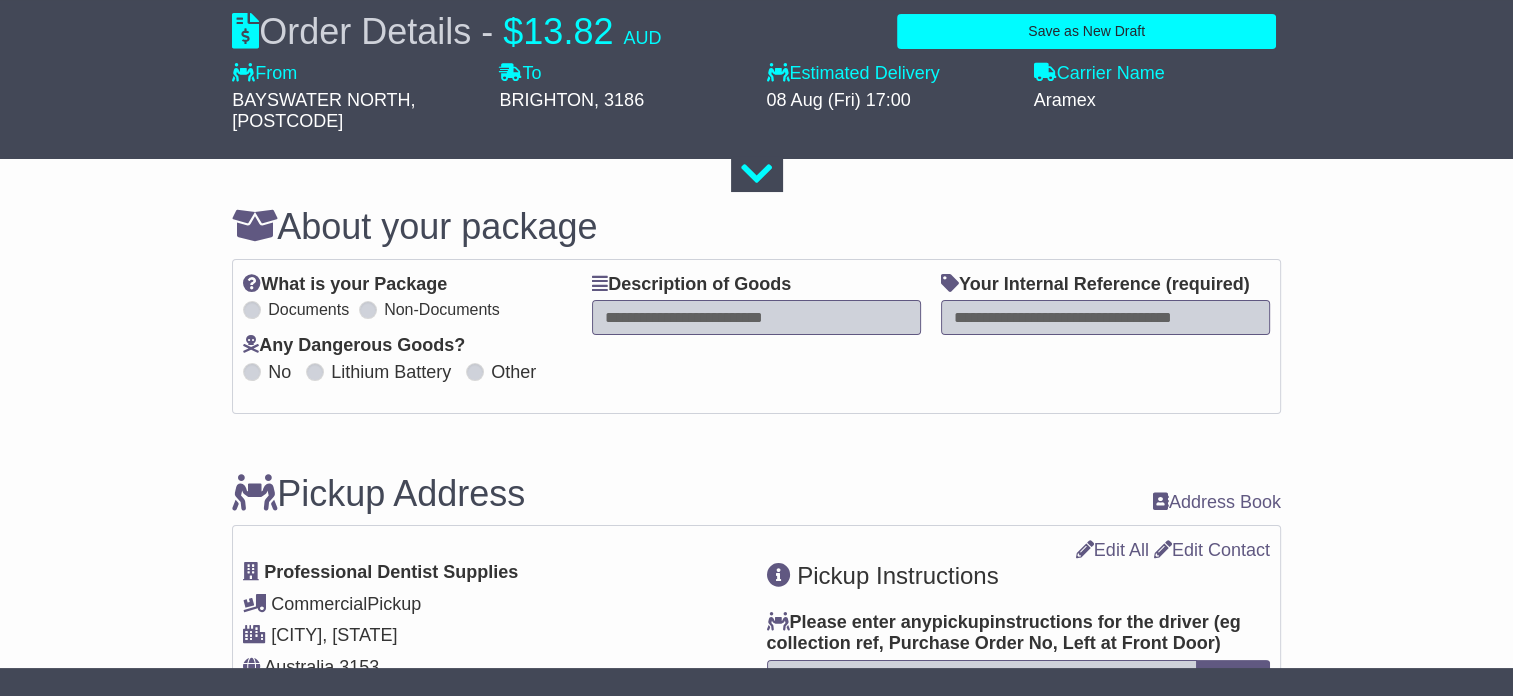 click at bounding box center (756, 317) 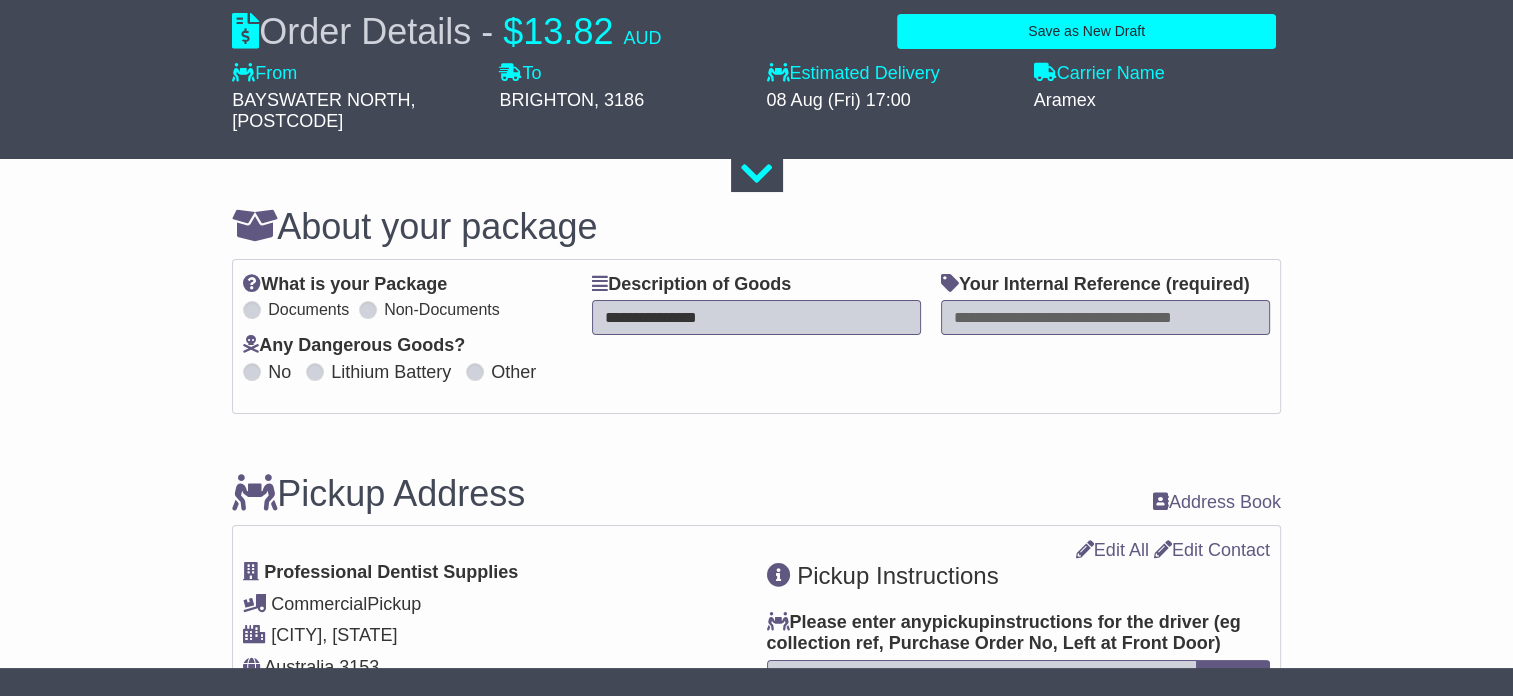 type on "**********" 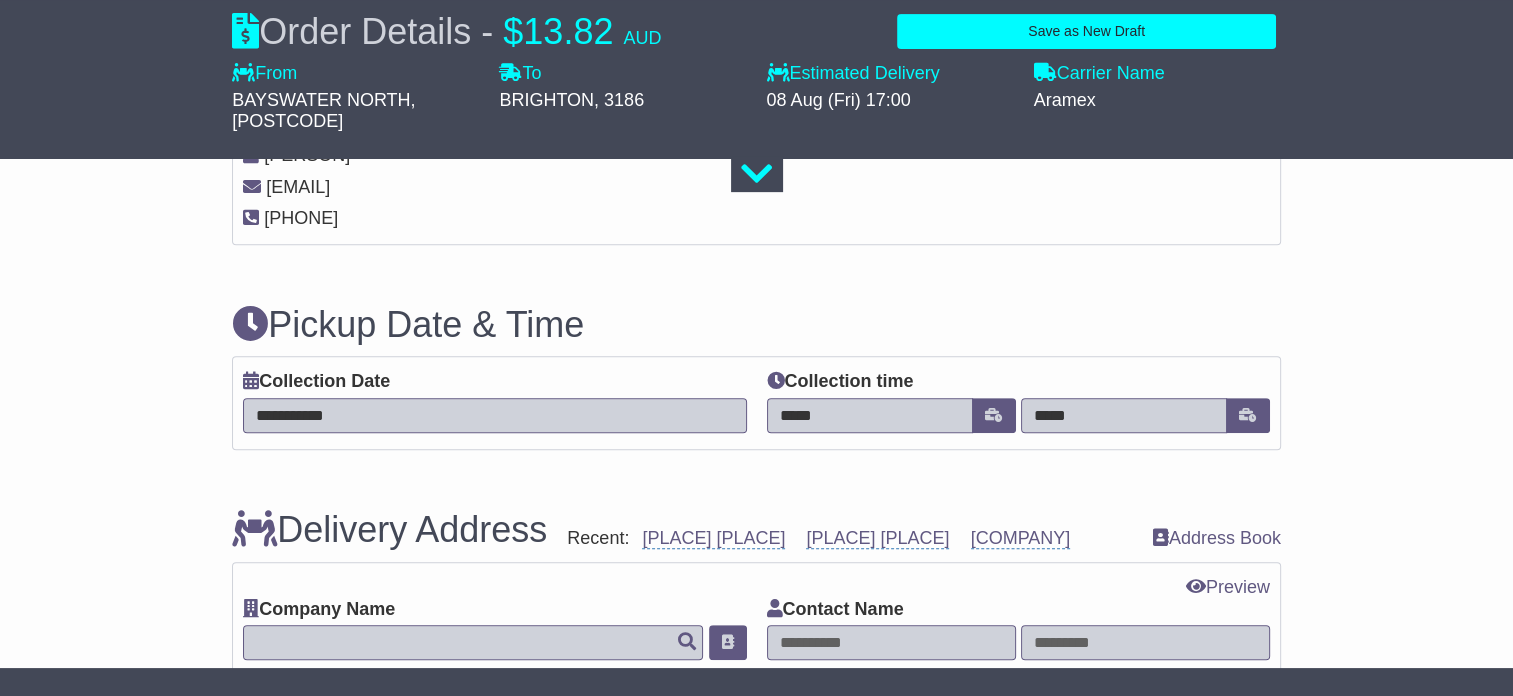 scroll, scrollTop: 800, scrollLeft: 0, axis: vertical 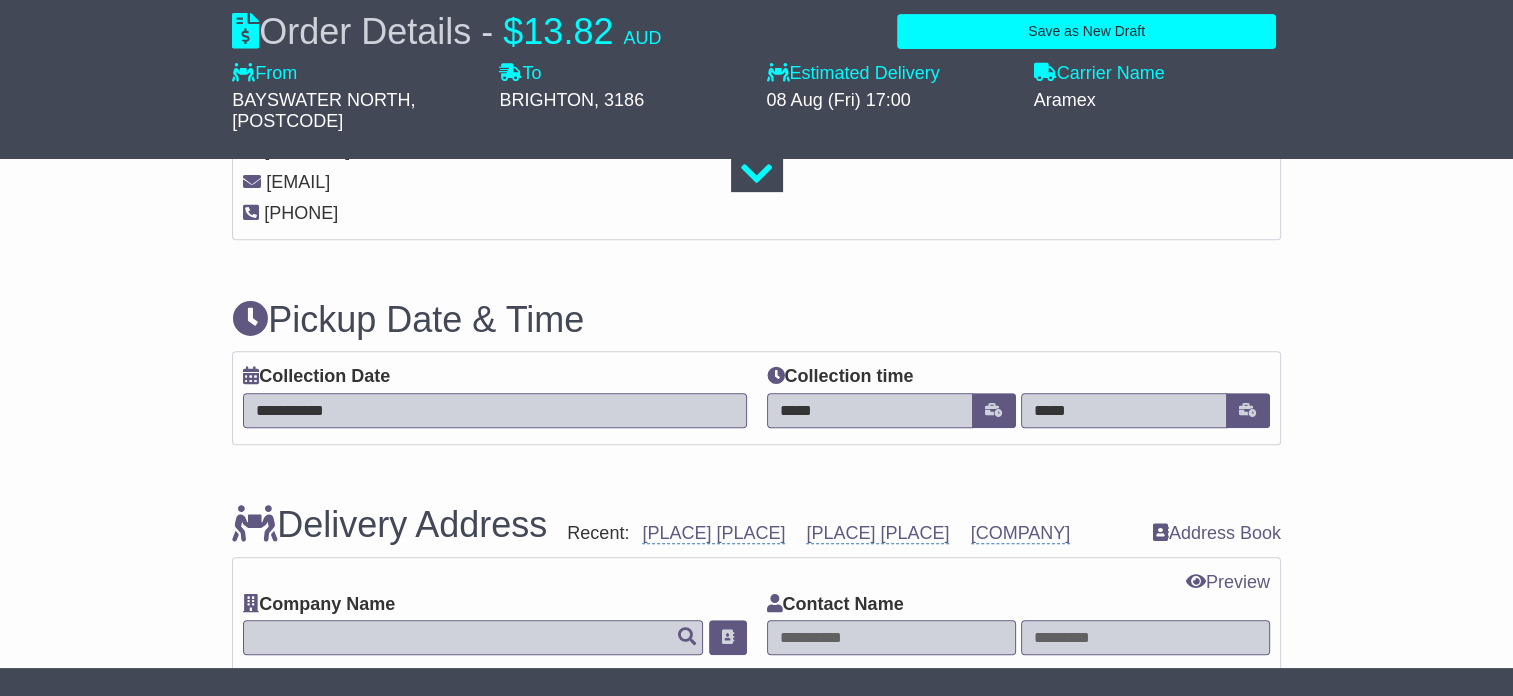 type on "*****" 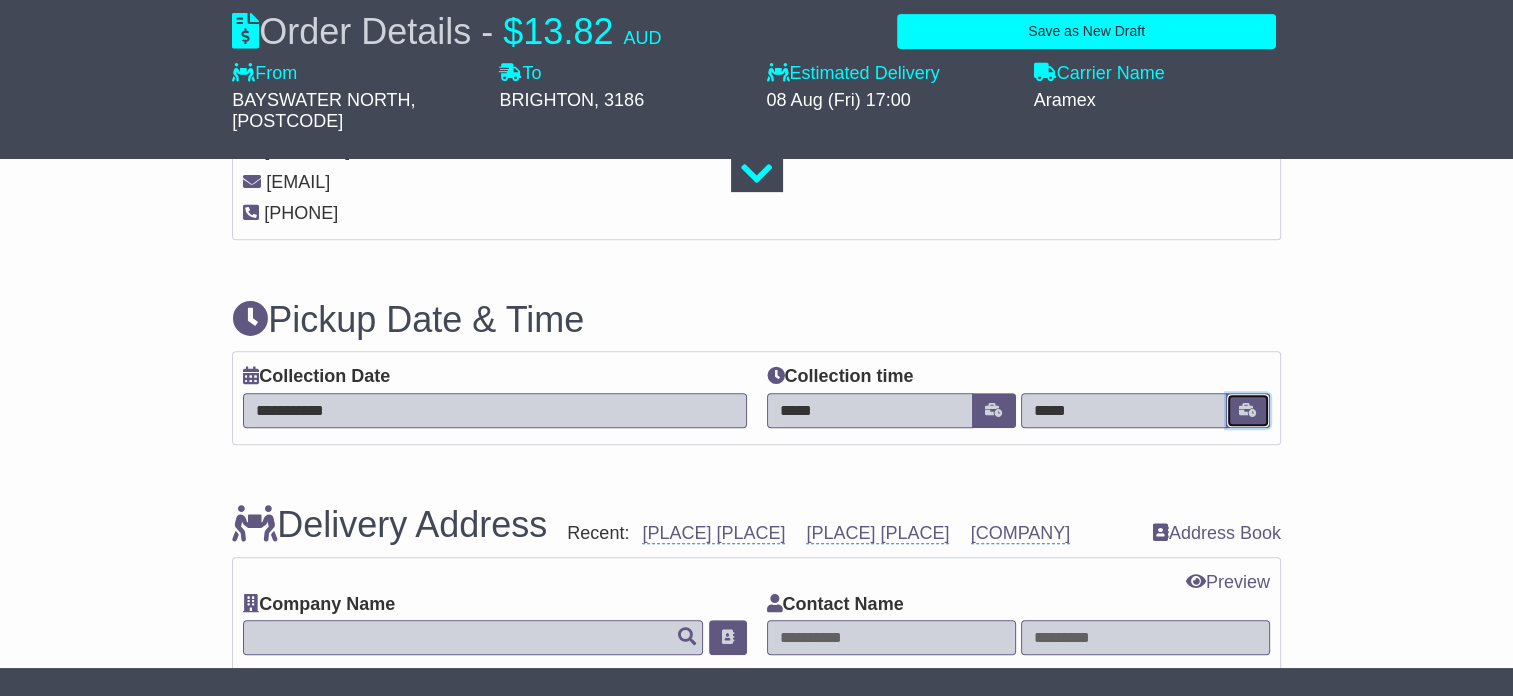 click at bounding box center [1248, 410] 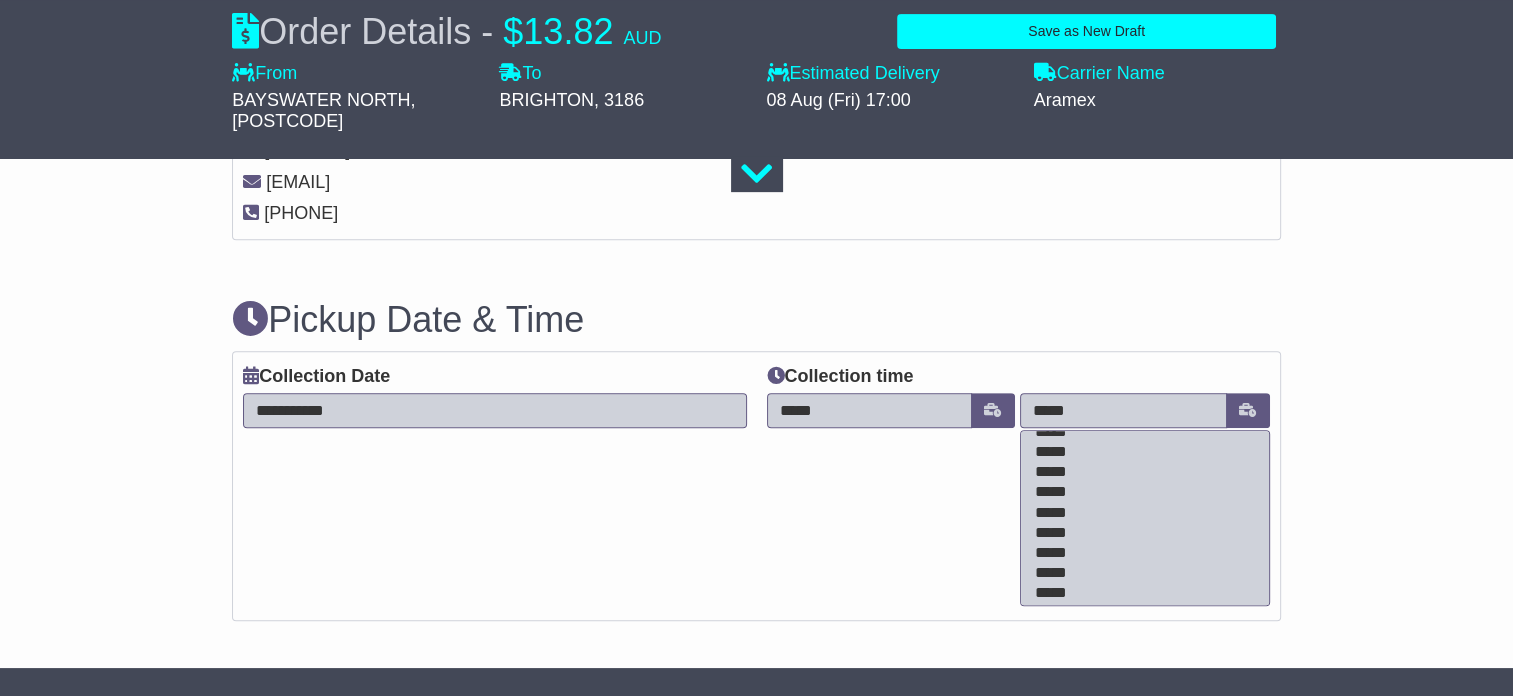 scroll, scrollTop: 100, scrollLeft: 0, axis: vertical 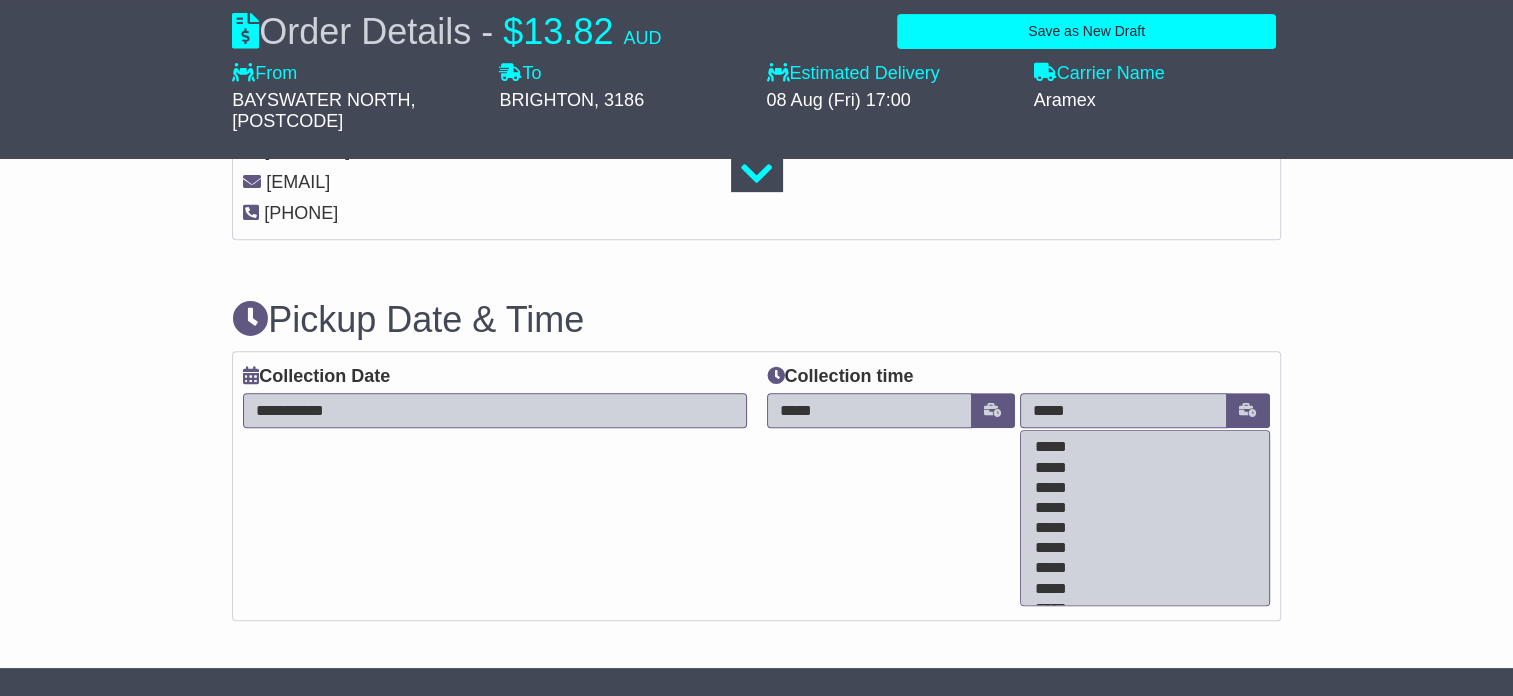 click on "*****" at bounding box center [1140, 549] 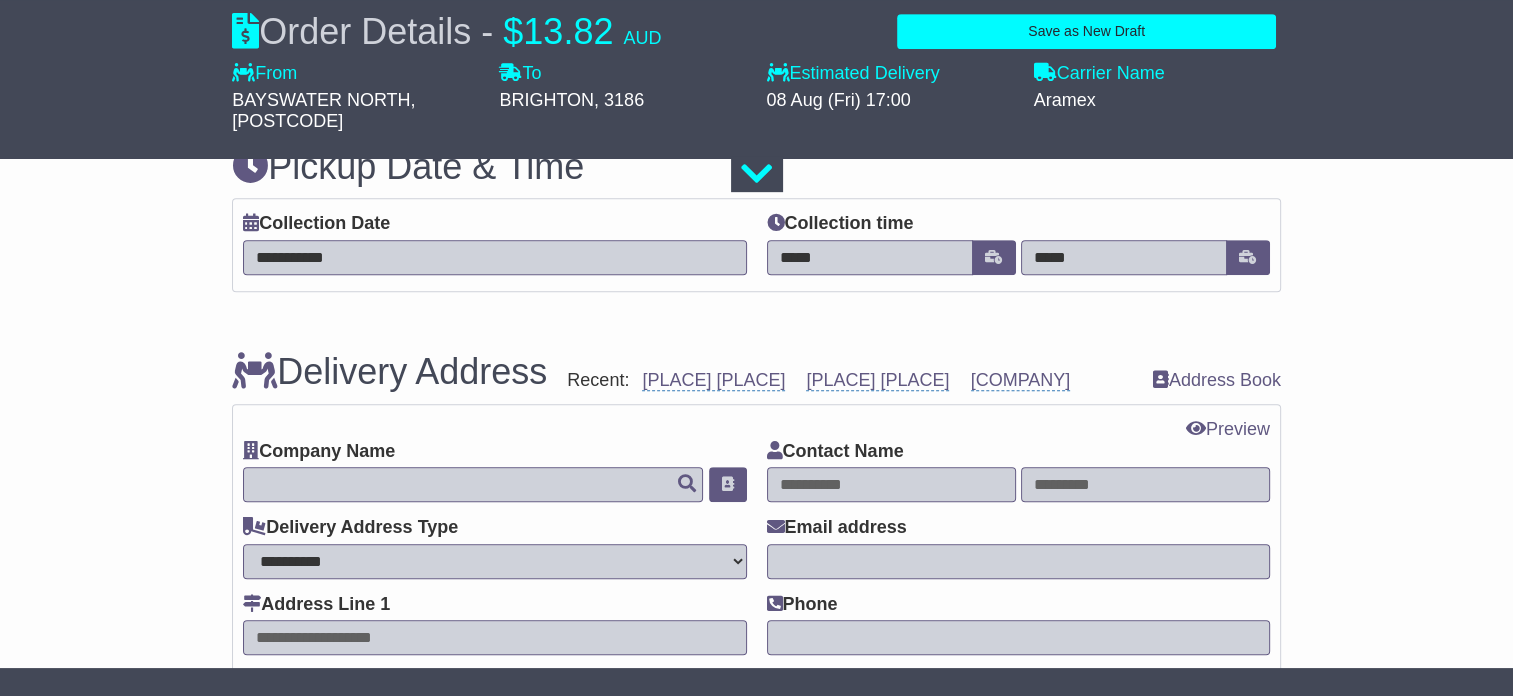 scroll, scrollTop: 1000, scrollLeft: 0, axis: vertical 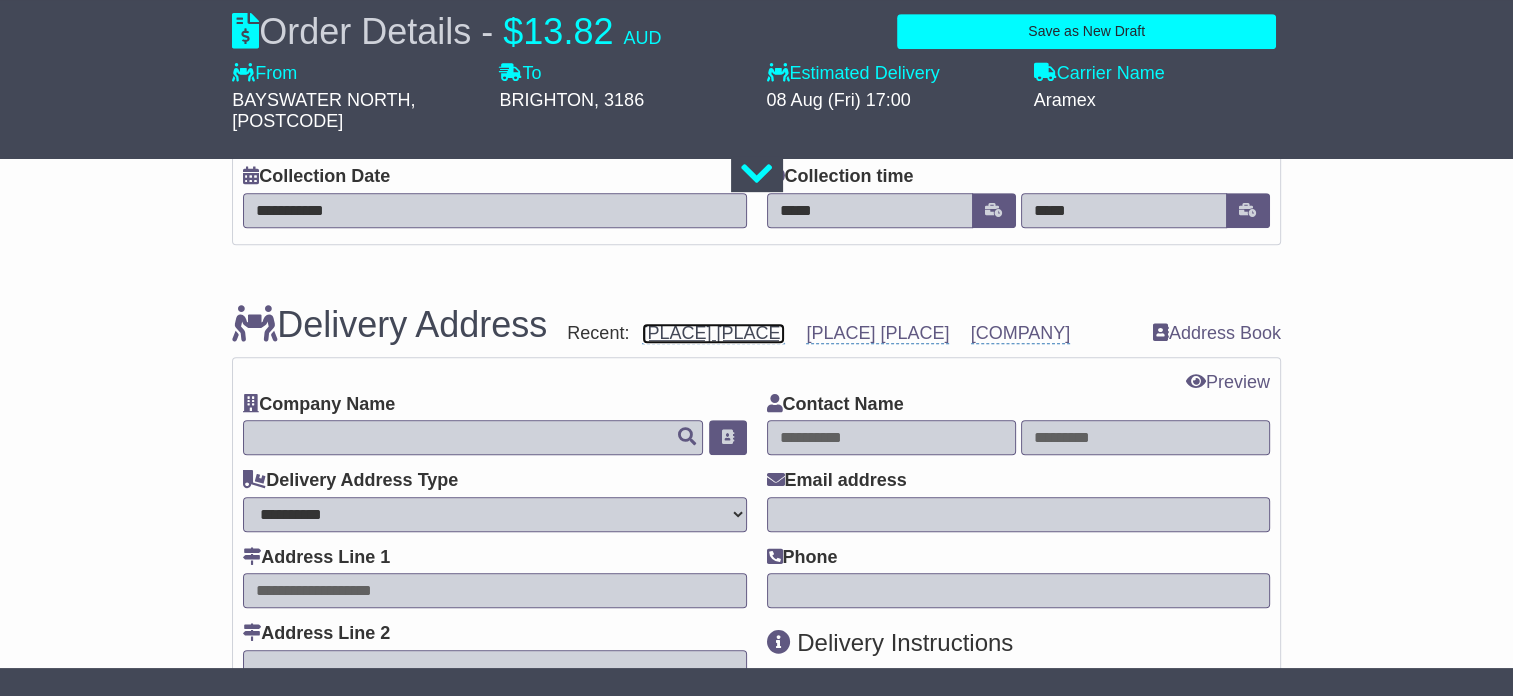click on "Brighton Dentist" at bounding box center (713, 333) 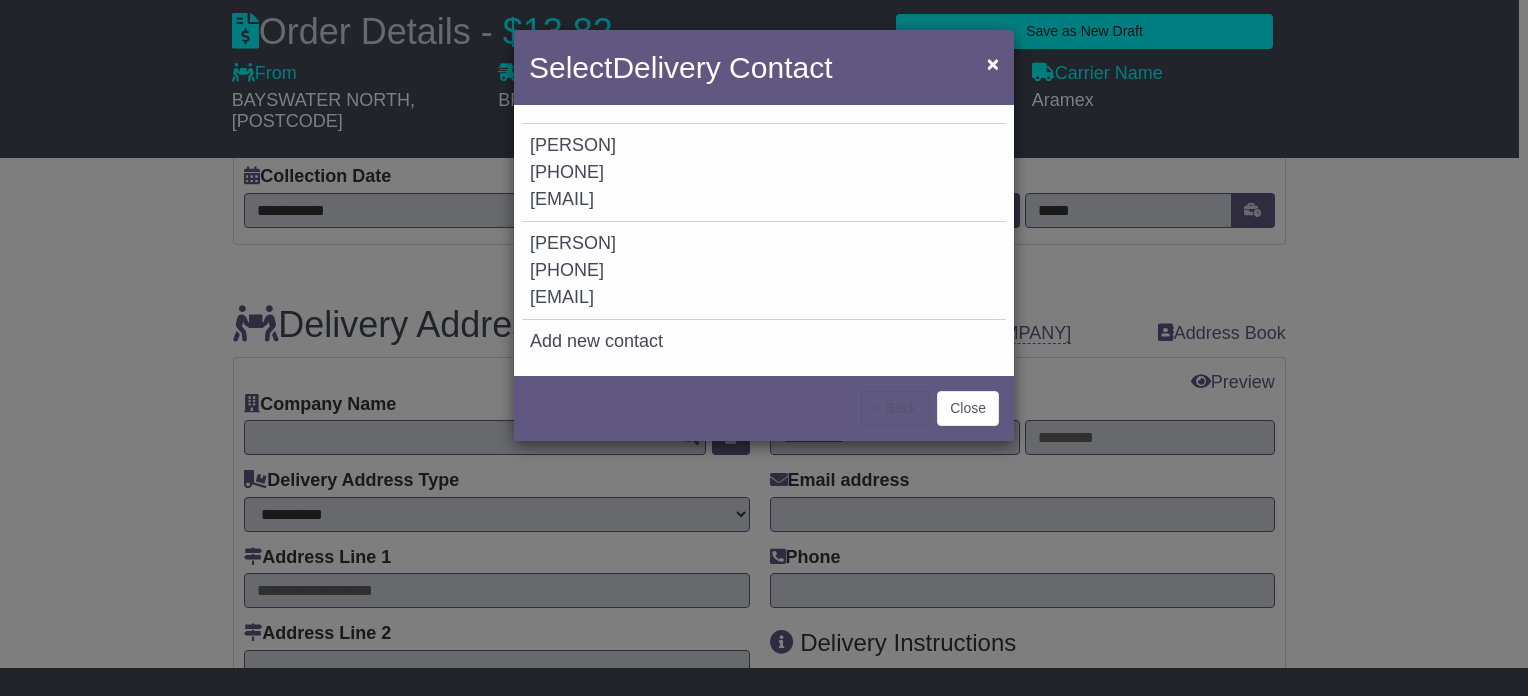 click on "Alison
0397616615
sales@profdent.com.au" at bounding box center [764, 173] 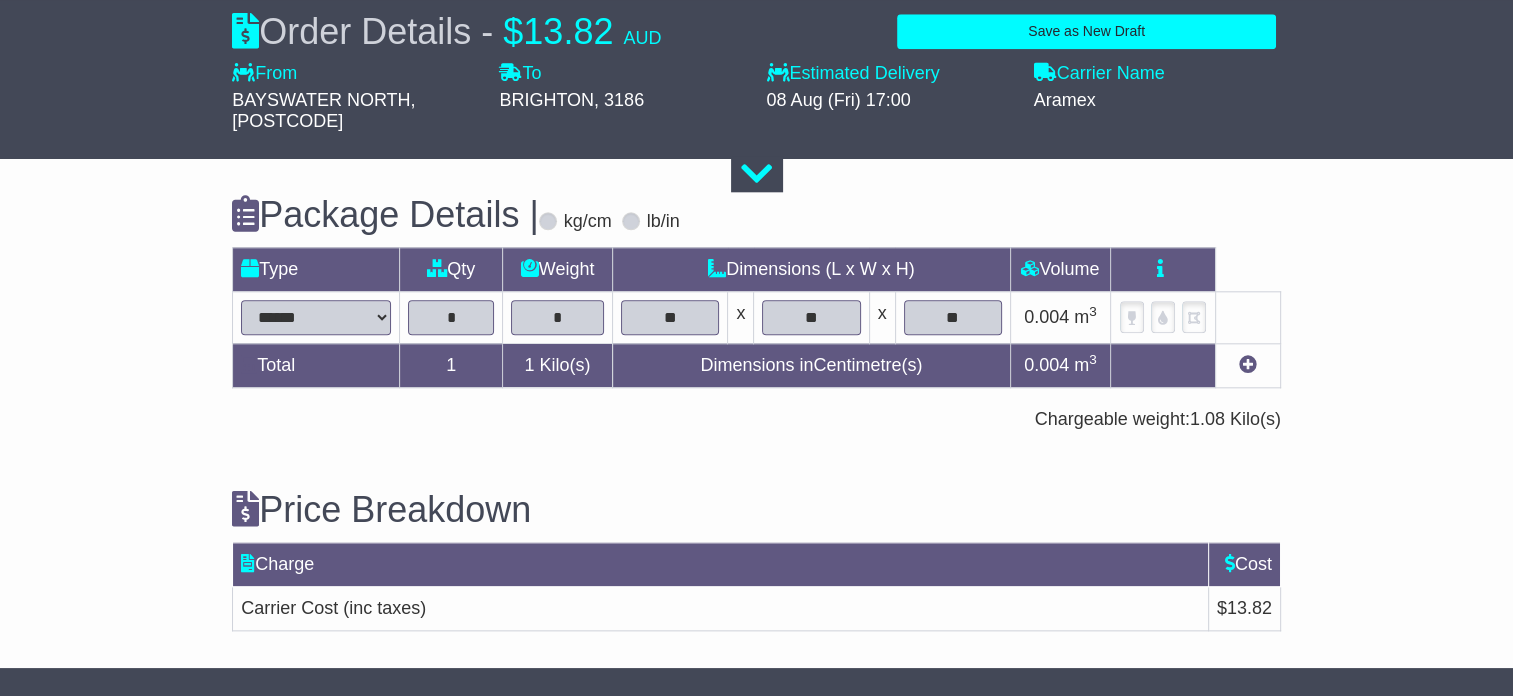scroll, scrollTop: 2196, scrollLeft: 0, axis: vertical 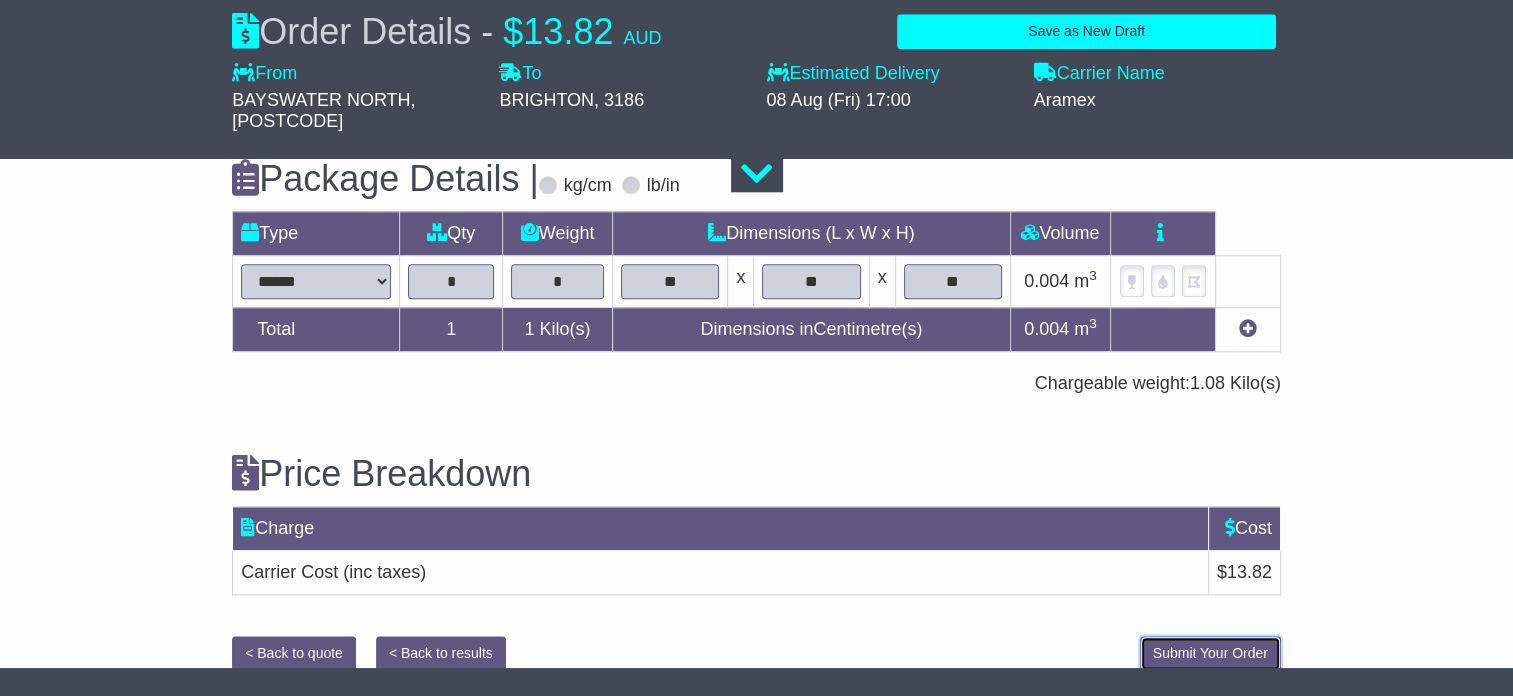 click on "Submit Your Order" at bounding box center [1210, 653] 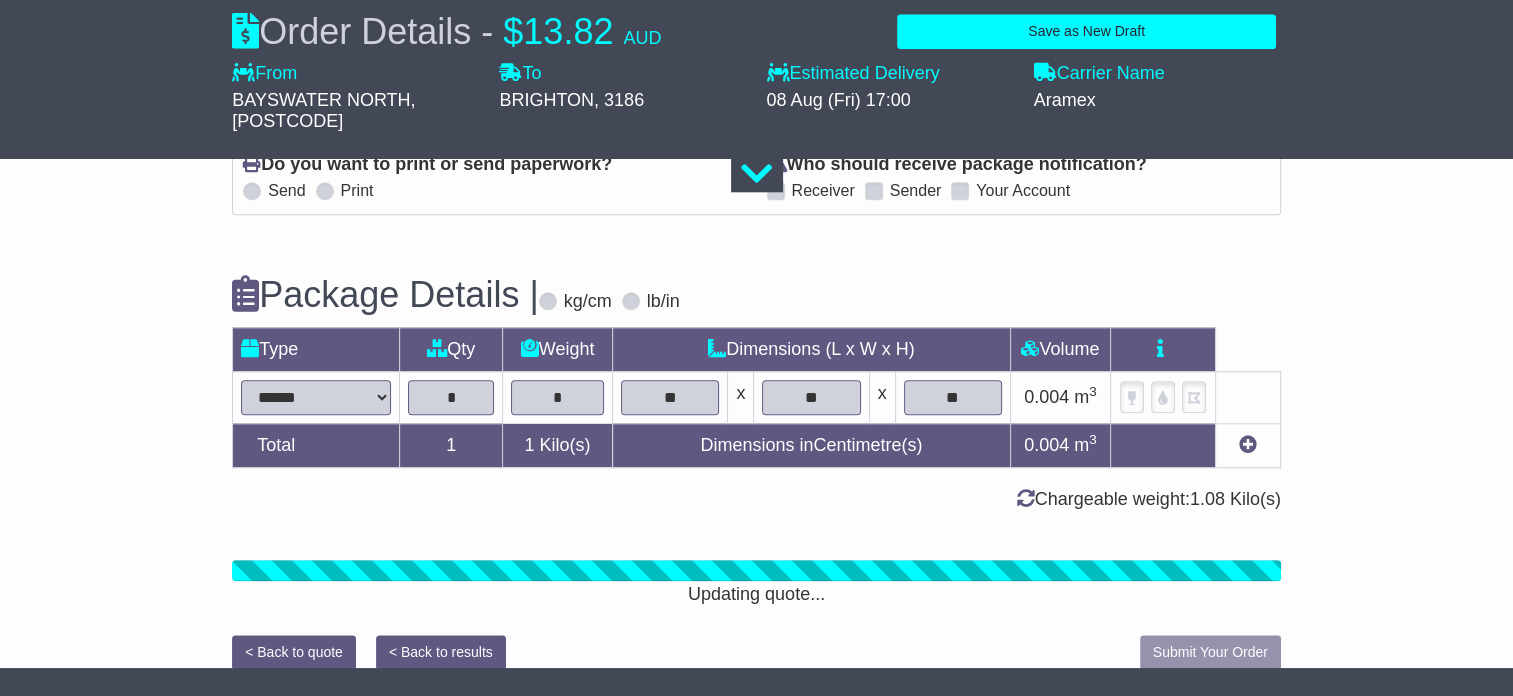 scroll, scrollTop: 2196, scrollLeft: 0, axis: vertical 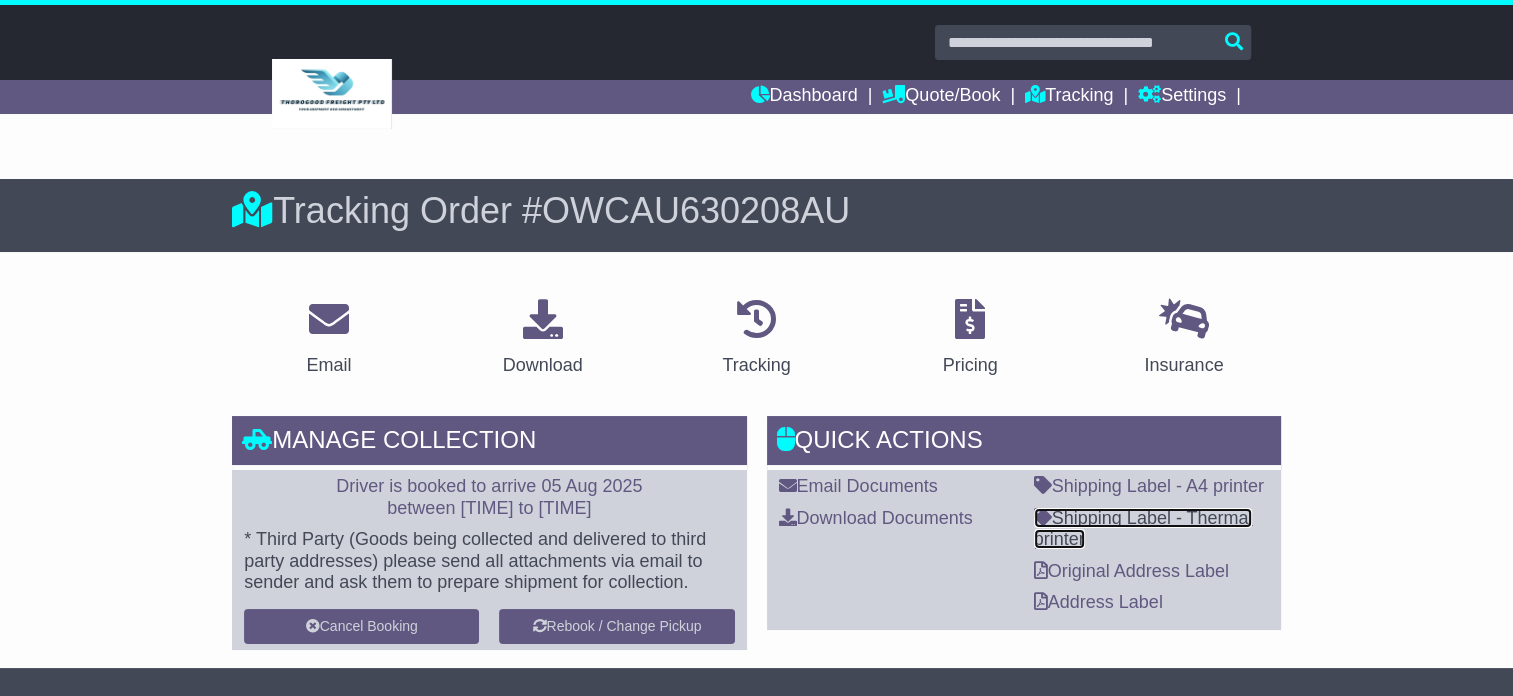 click on "Shipping Label - Thermal printer" at bounding box center (1143, 529) 